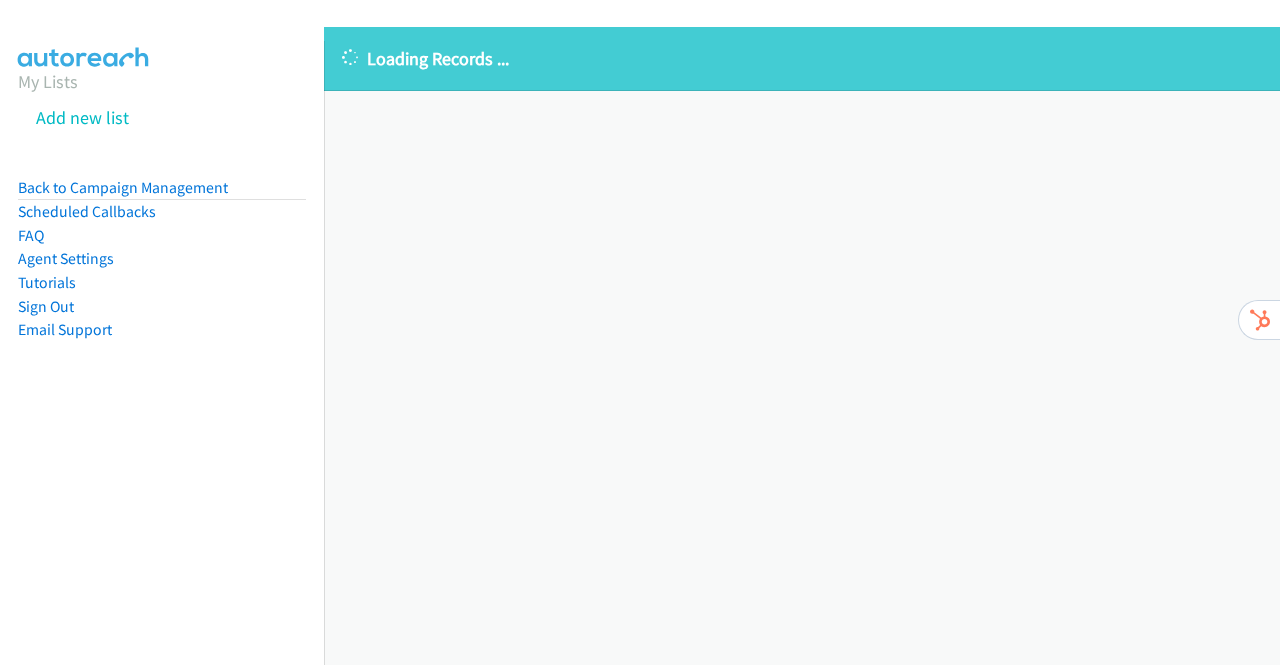 scroll, scrollTop: 0, scrollLeft: 0, axis: both 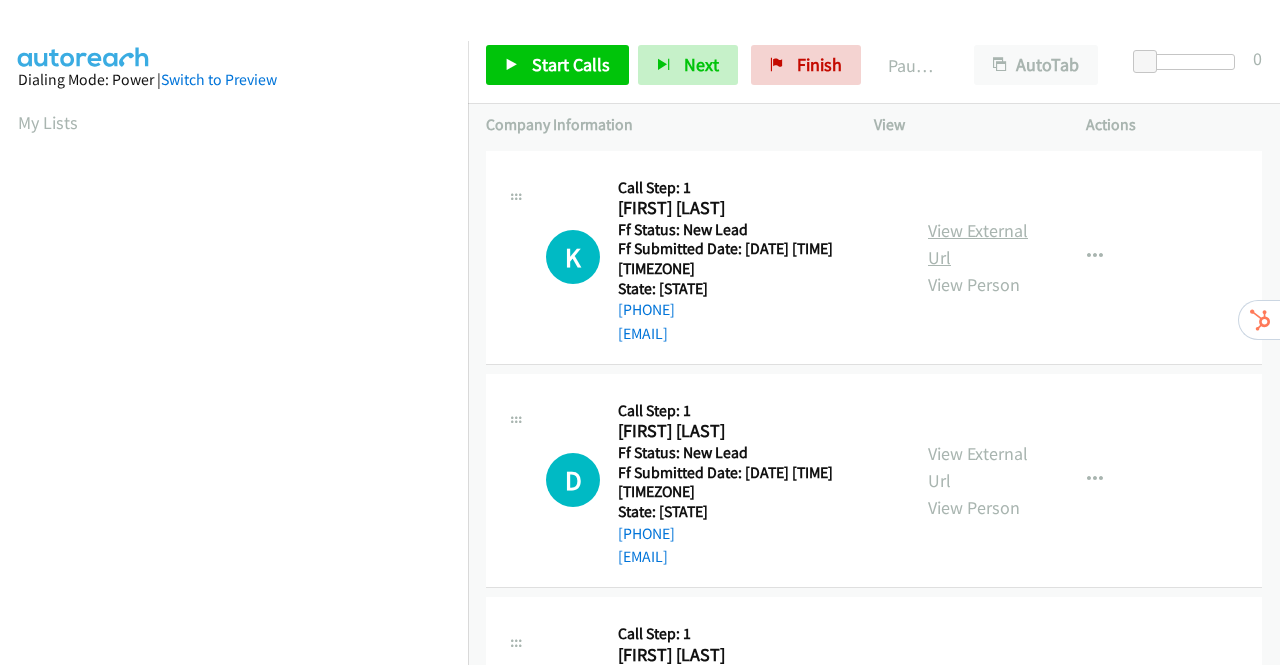 click on "View External Url" at bounding box center [978, 244] 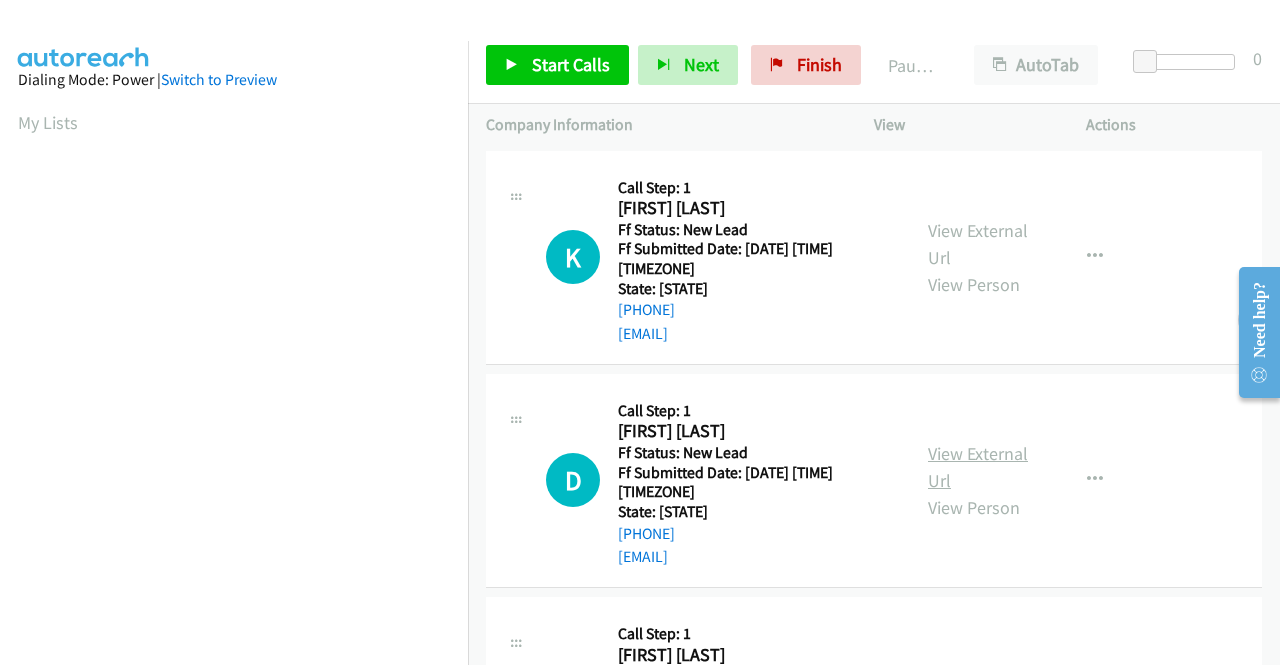 click on "View External Url" at bounding box center (978, 467) 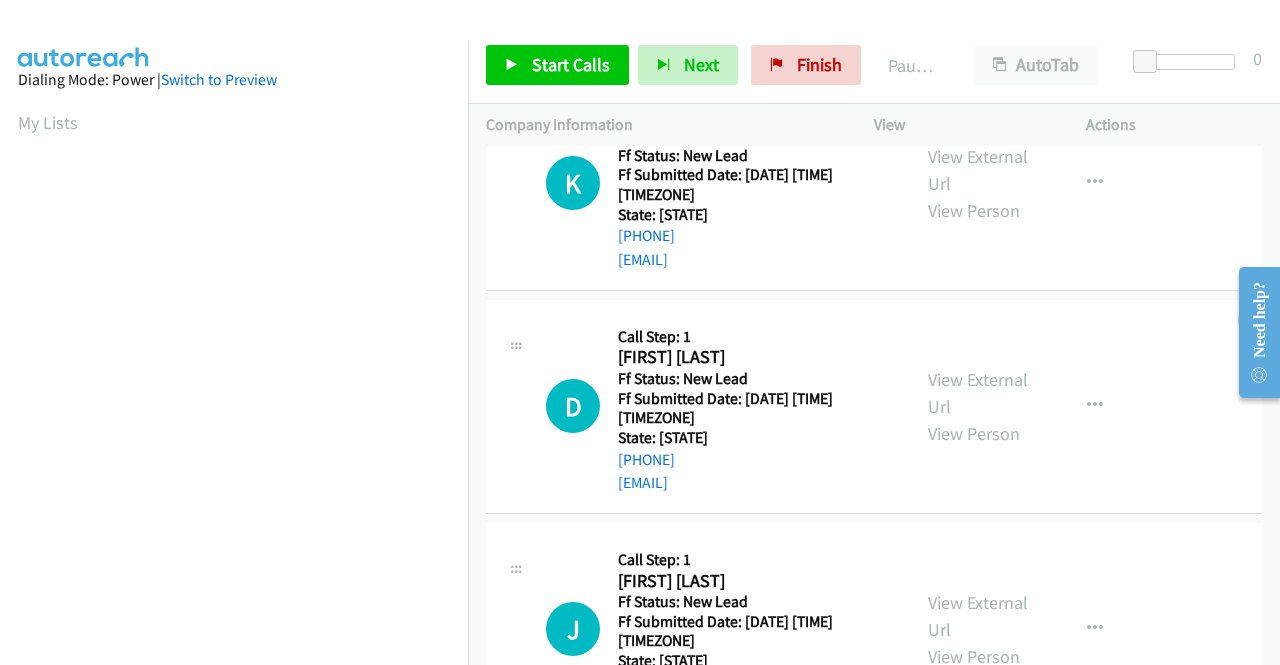 scroll, scrollTop: 200, scrollLeft: 0, axis: vertical 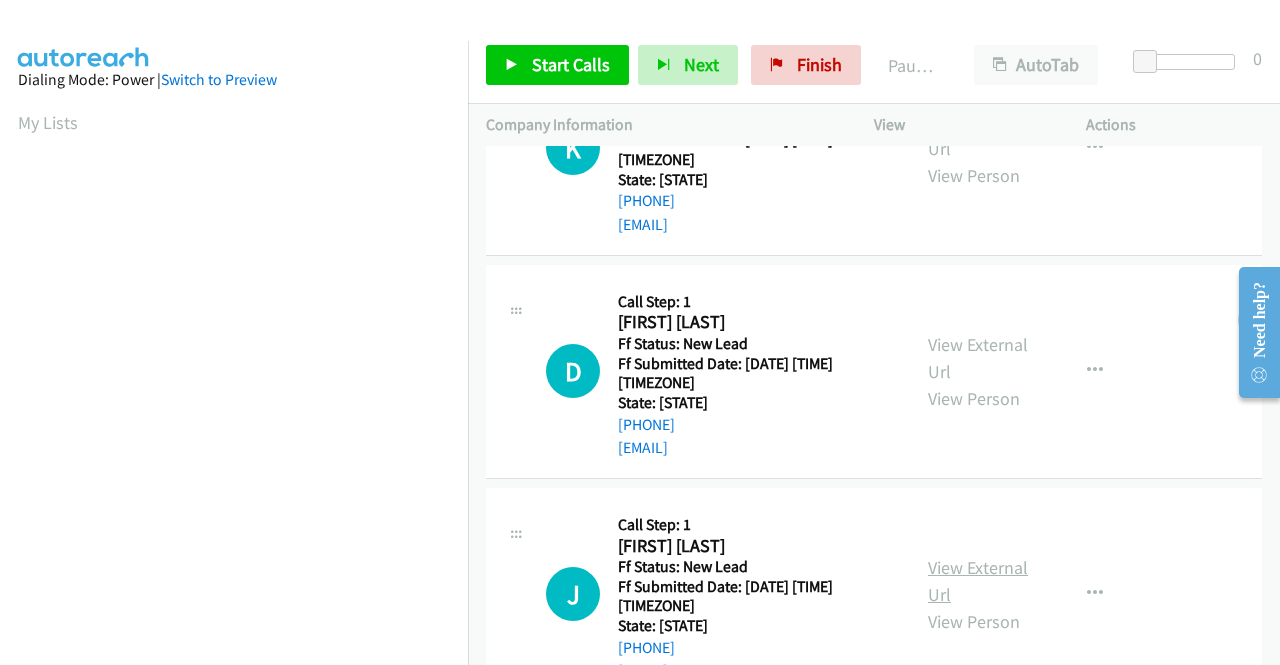 click on "View External Url" at bounding box center (978, 581) 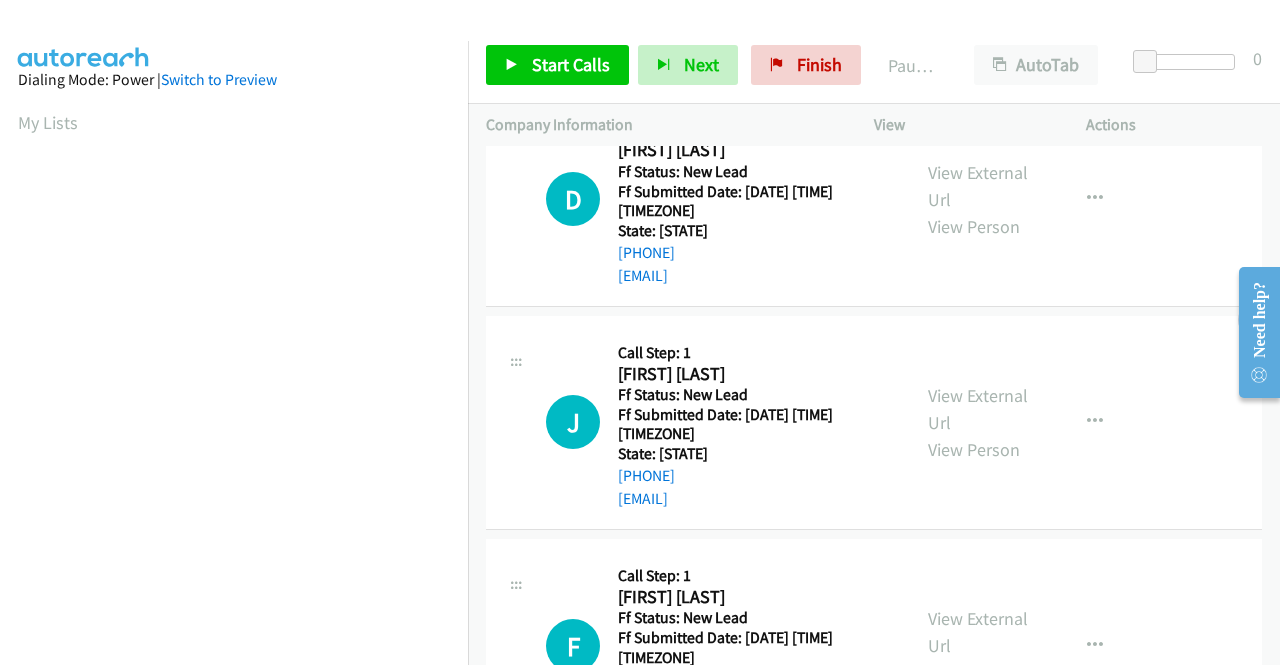 scroll, scrollTop: 500, scrollLeft: 0, axis: vertical 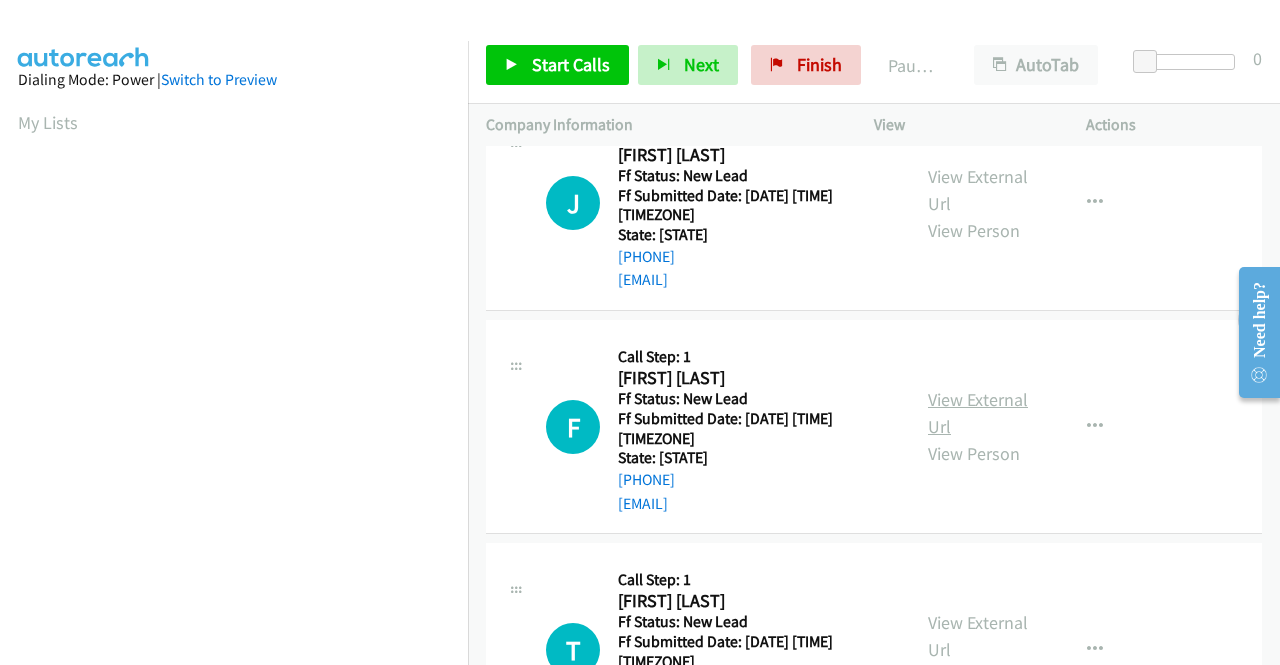 click on "View External Url" at bounding box center (978, 413) 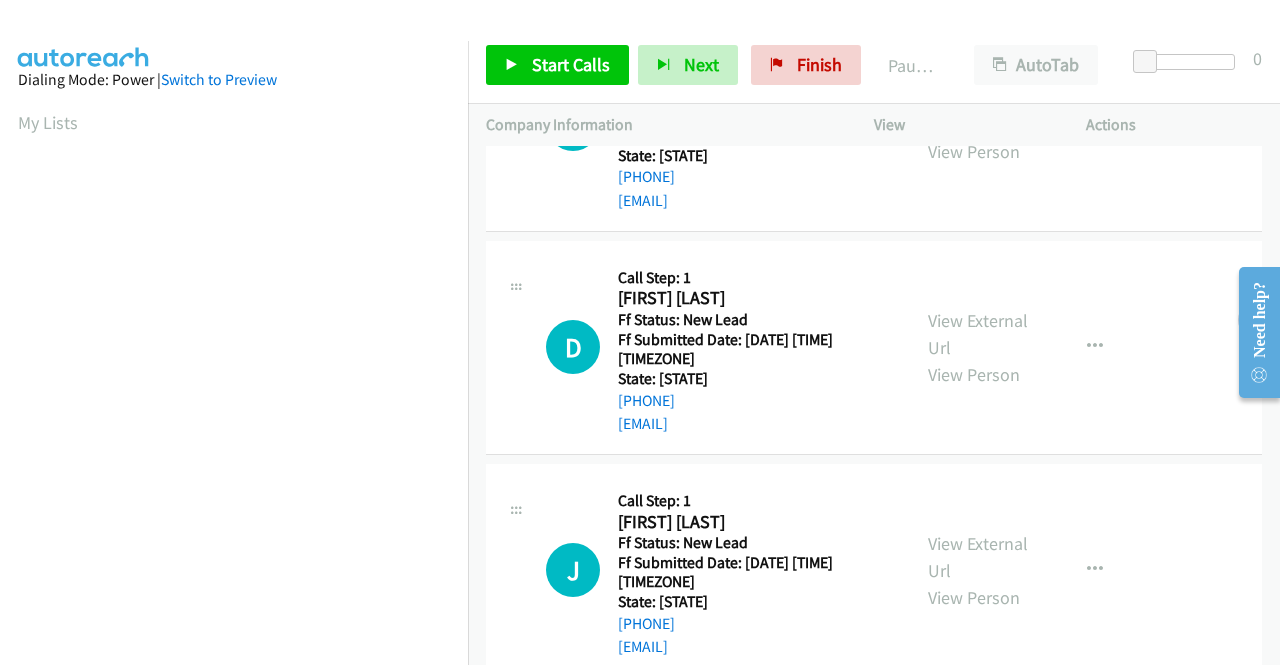 scroll, scrollTop: 0, scrollLeft: 0, axis: both 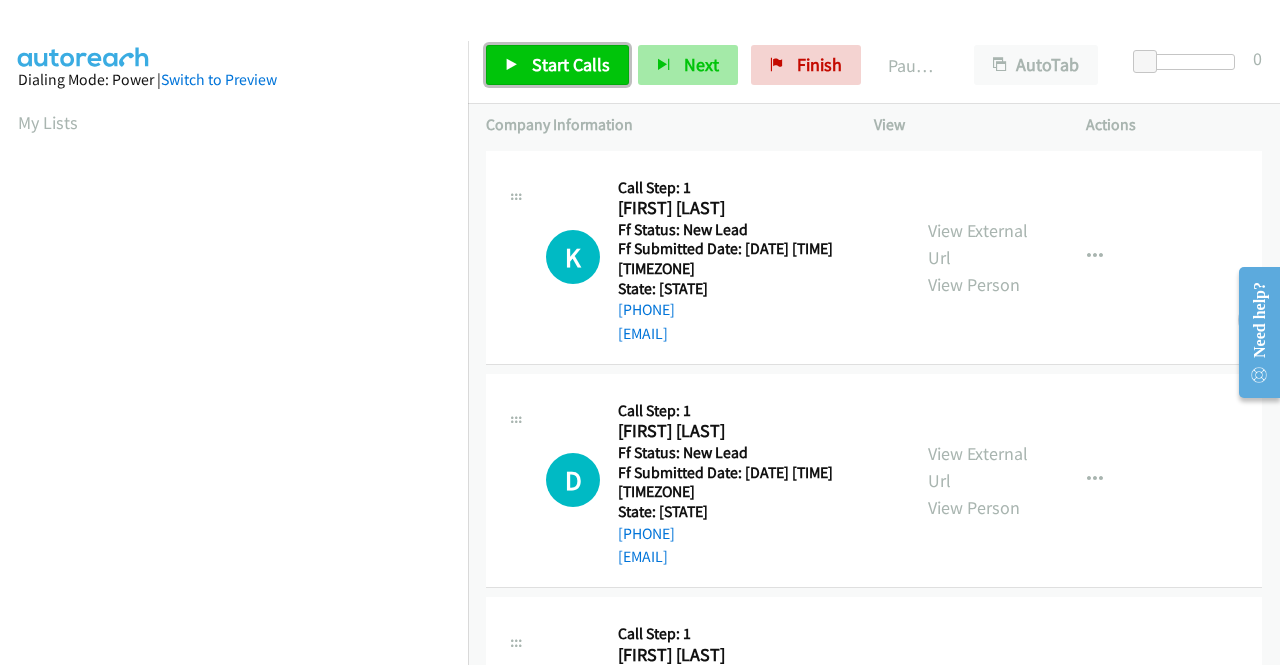 drag, startPoint x: 545, startPoint y: 67, endPoint x: 681, endPoint y: 66, distance: 136.00368 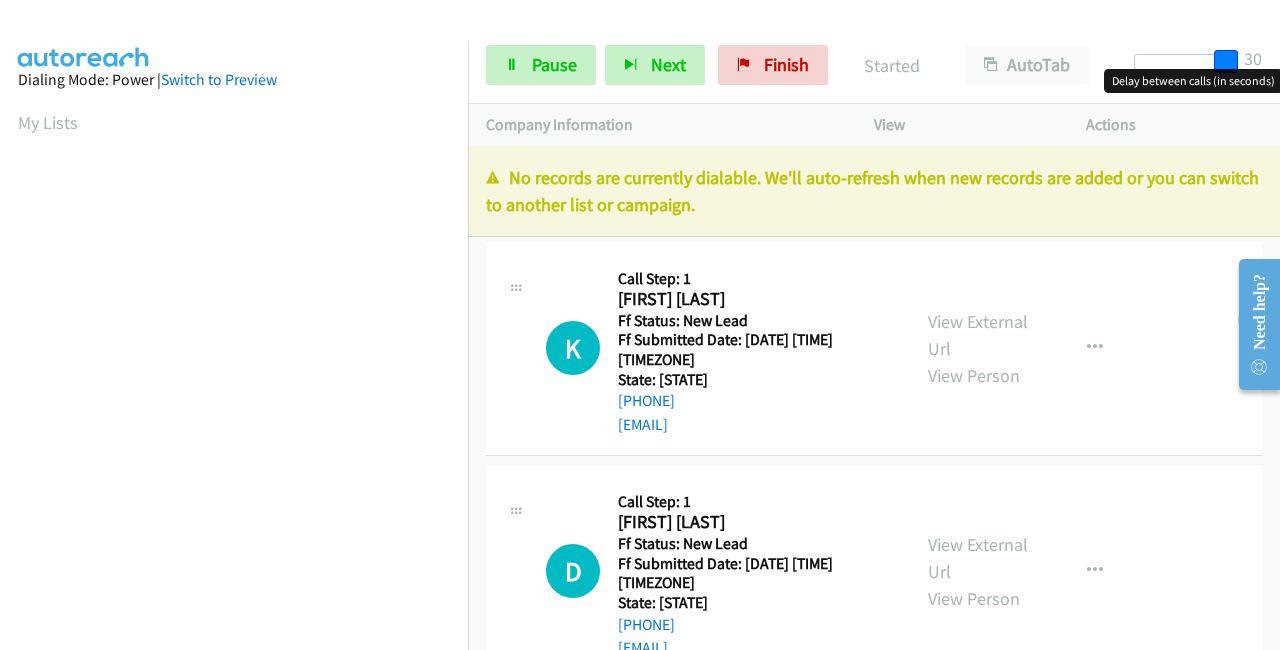 drag, startPoint x: 1143, startPoint y: 58, endPoint x: 1279, endPoint y: 60, distance: 136.01471 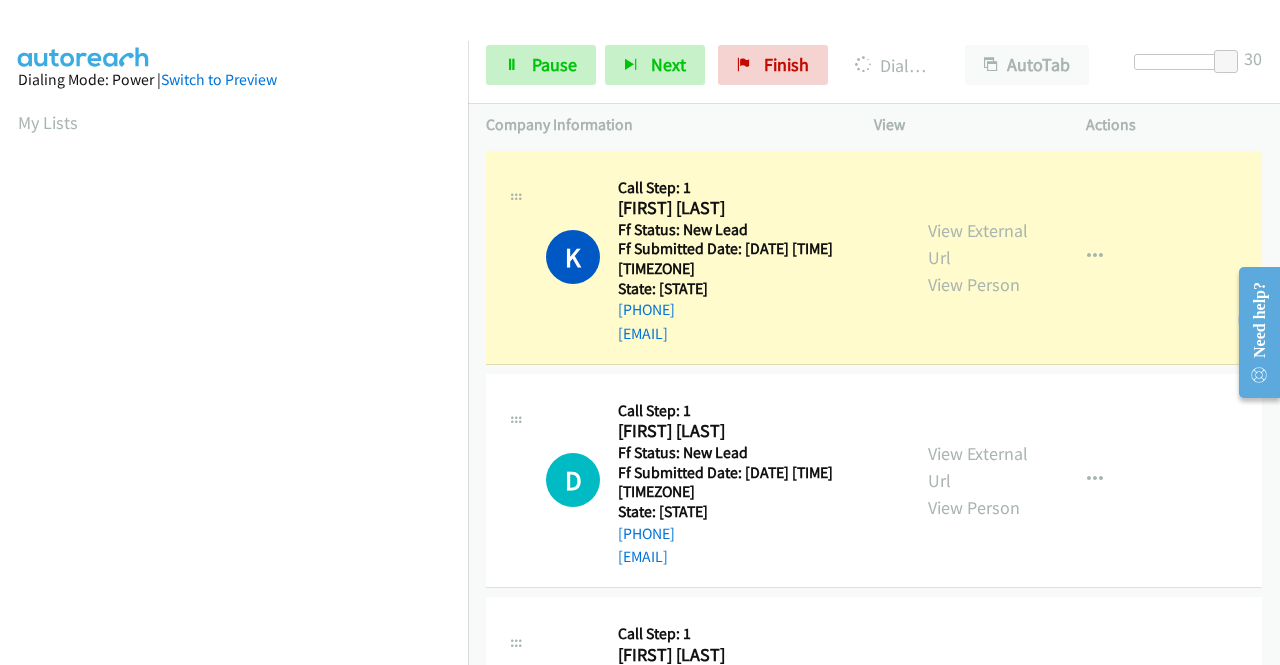 scroll, scrollTop: 456, scrollLeft: 0, axis: vertical 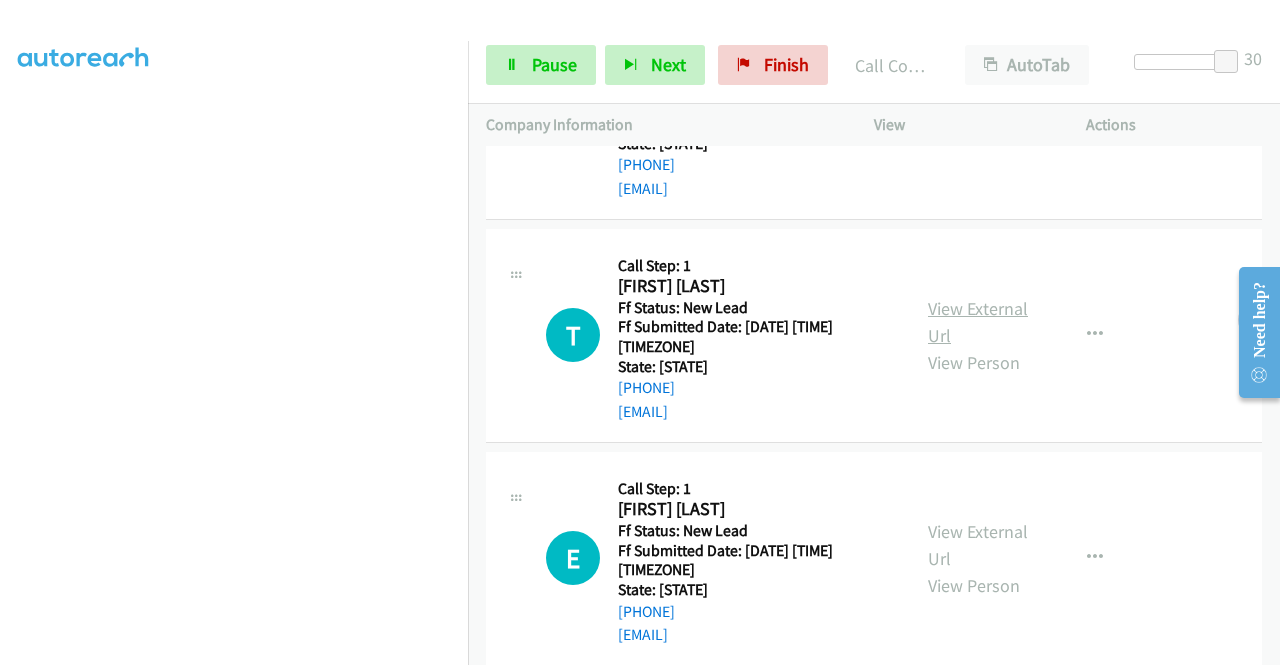 click on "View External Url" at bounding box center [978, 322] 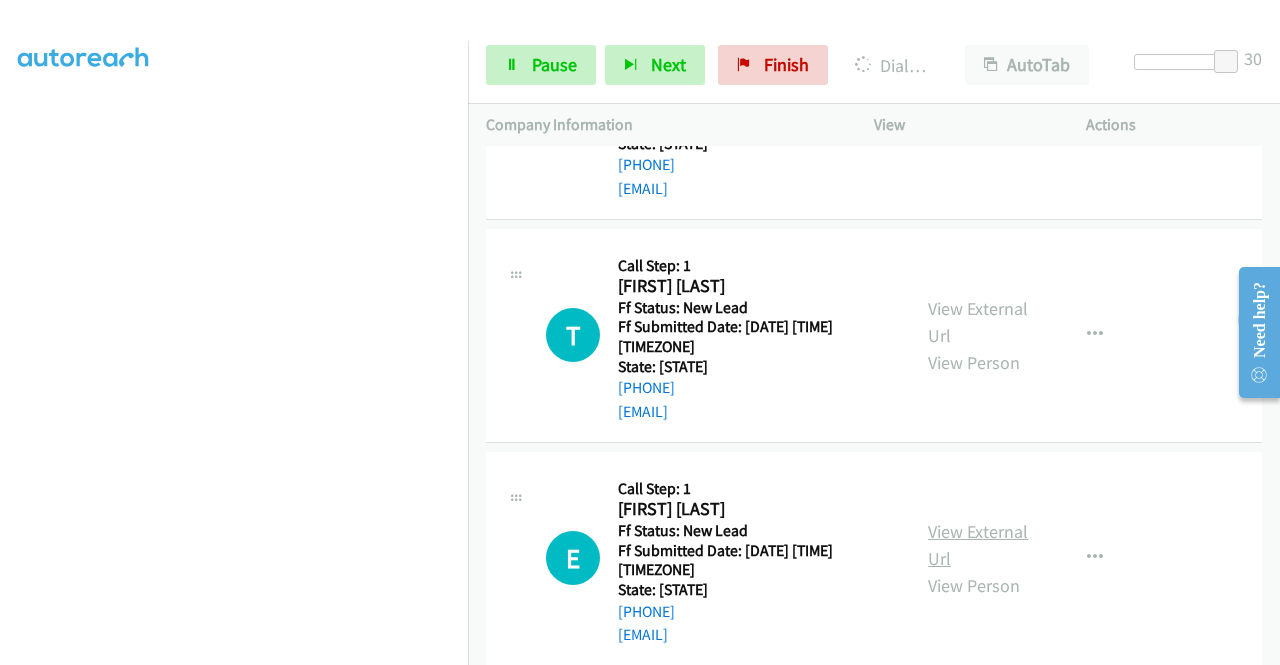 click on "View External Url" at bounding box center (978, 545) 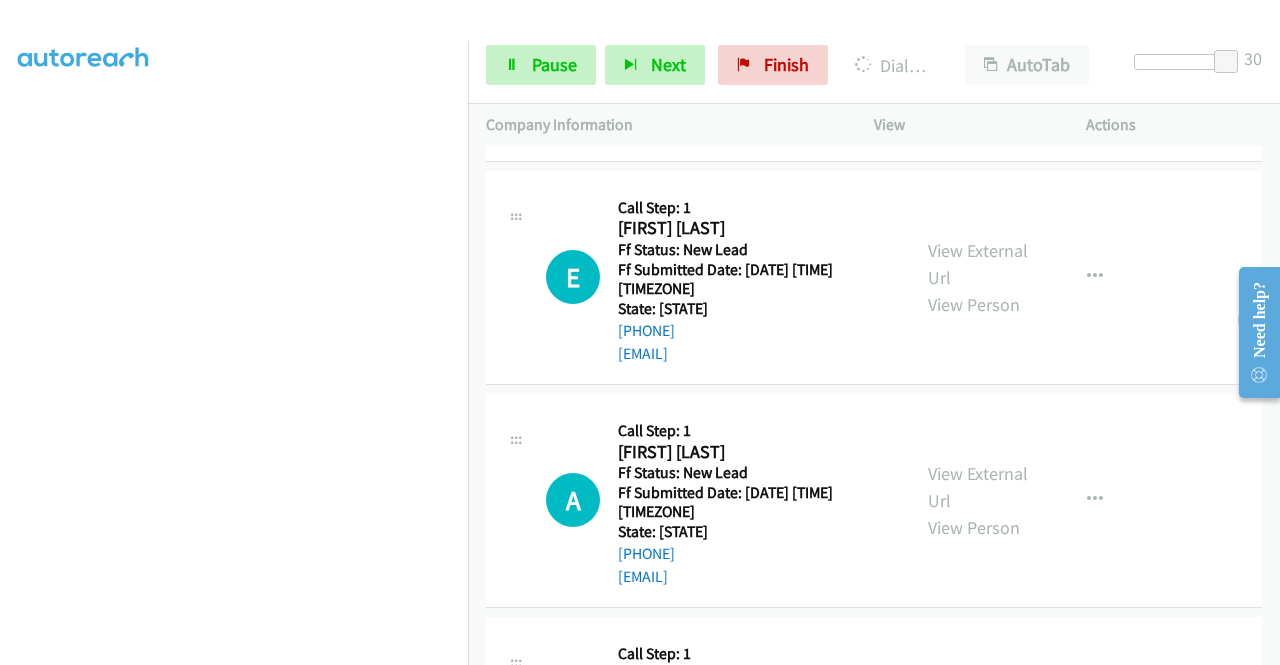 scroll, scrollTop: 1200, scrollLeft: 0, axis: vertical 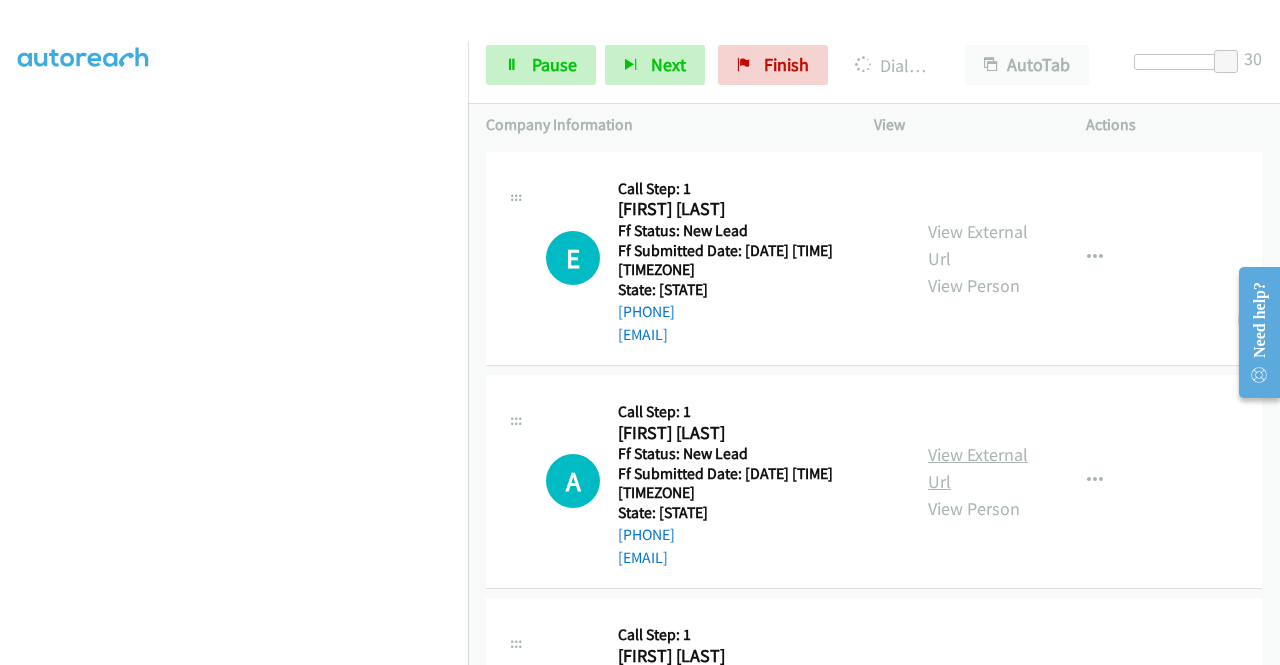 click on "View External Url" at bounding box center [978, 468] 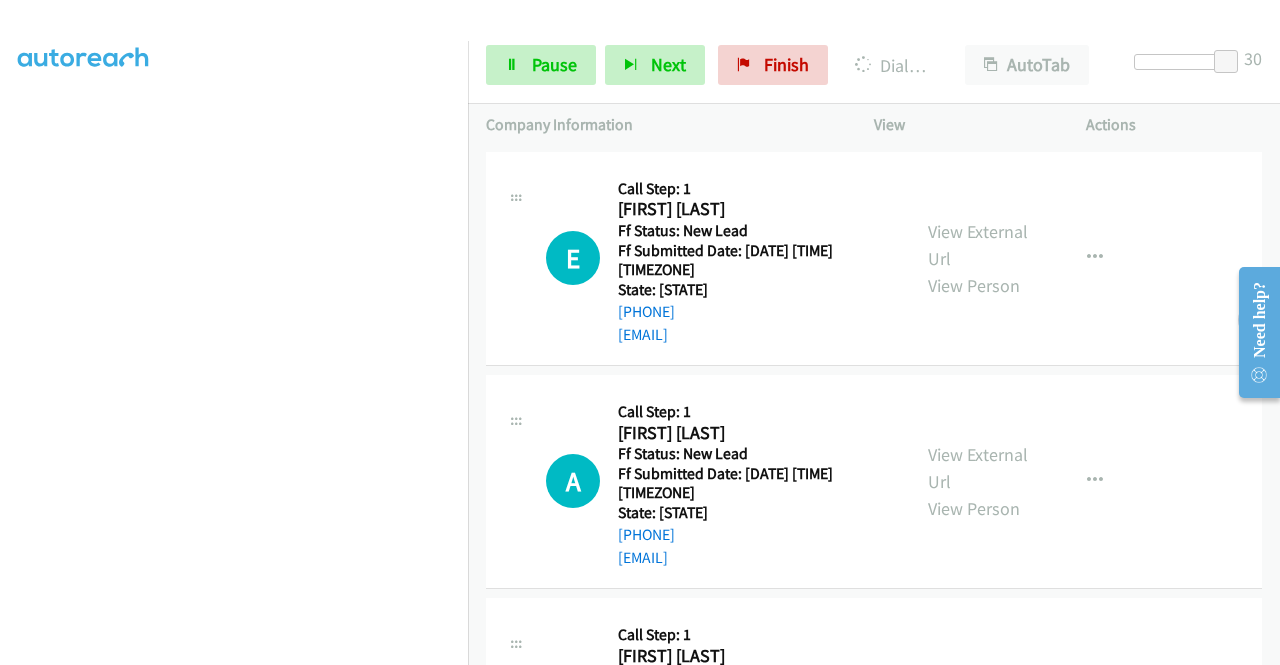 scroll, scrollTop: 456, scrollLeft: 0, axis: vertical 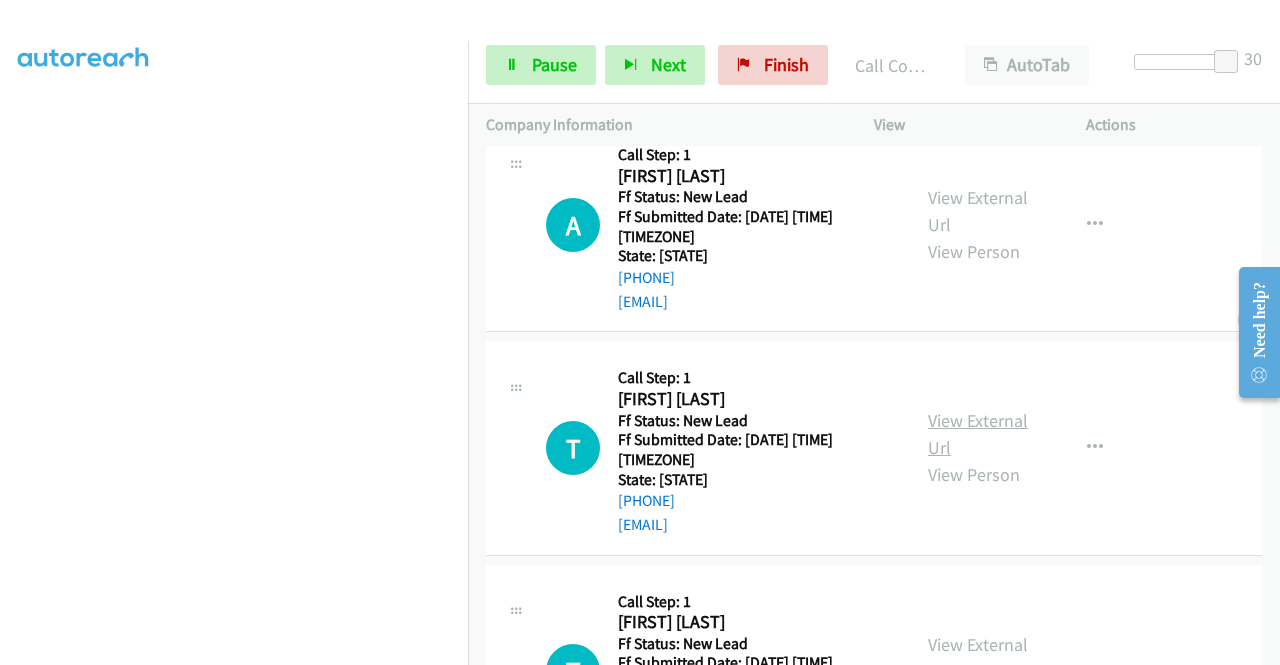 click on "View External Url" at bounding box center (978, 434) 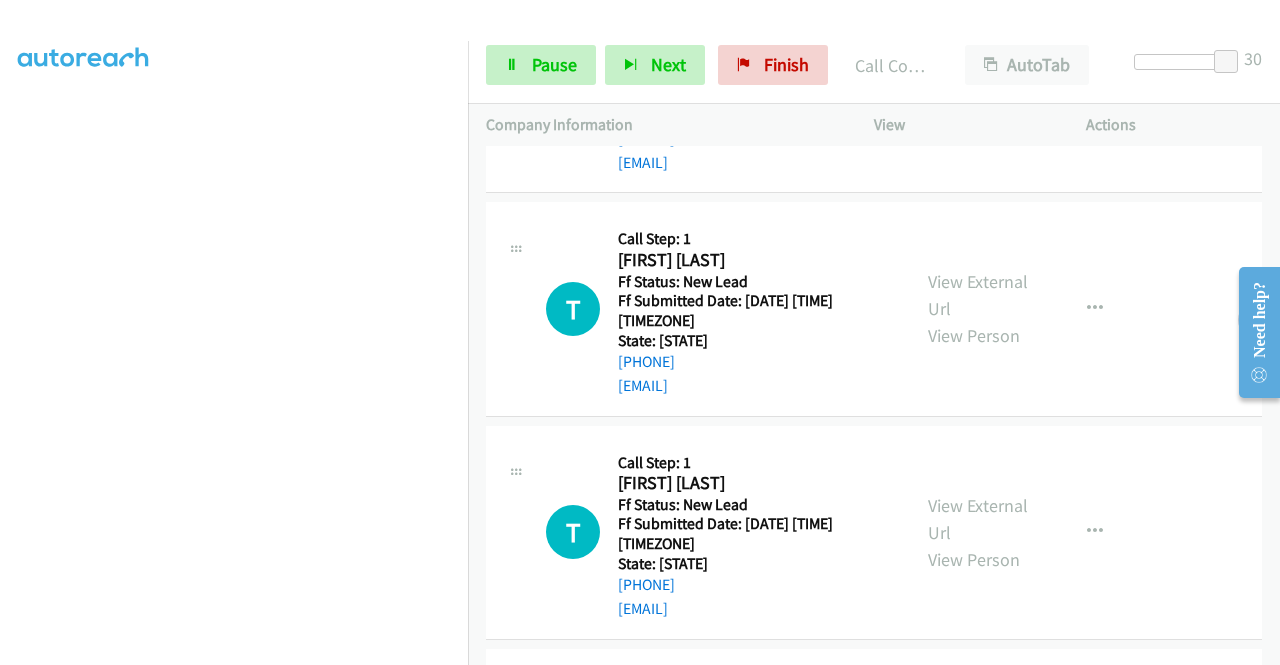 scroll, scrollTop: 1842, scrollLeft: 0, axis: vertical 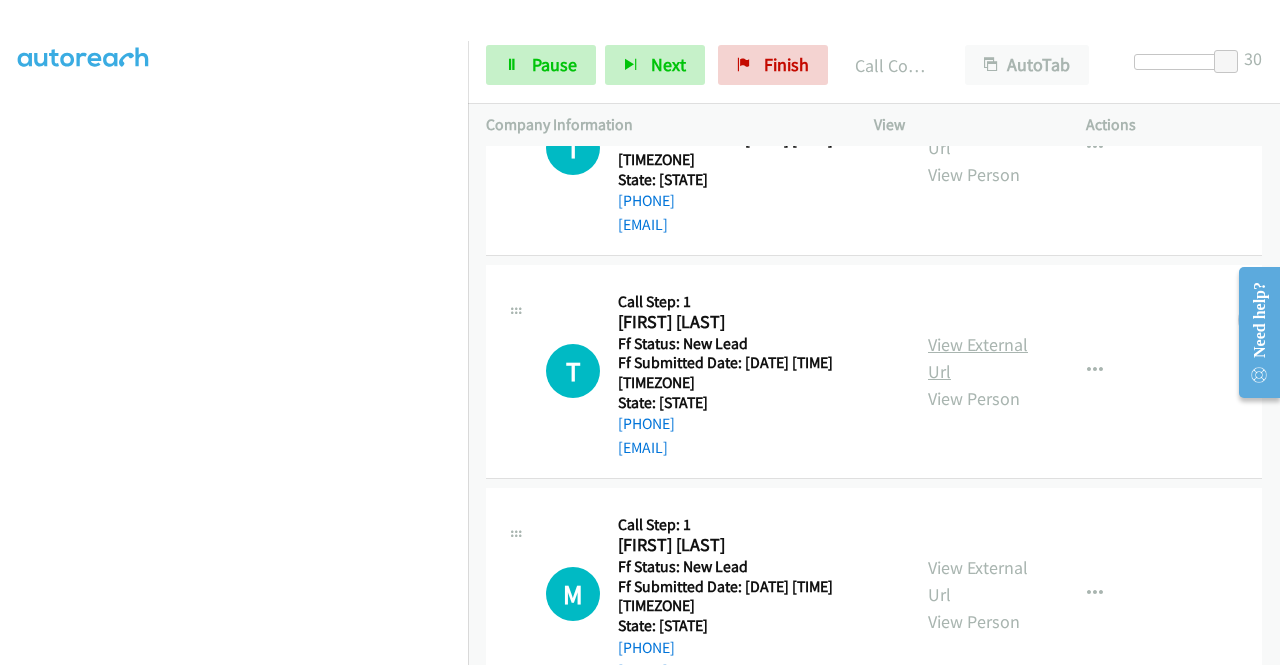 click on "View External Url" at bounding box center [978, 358] 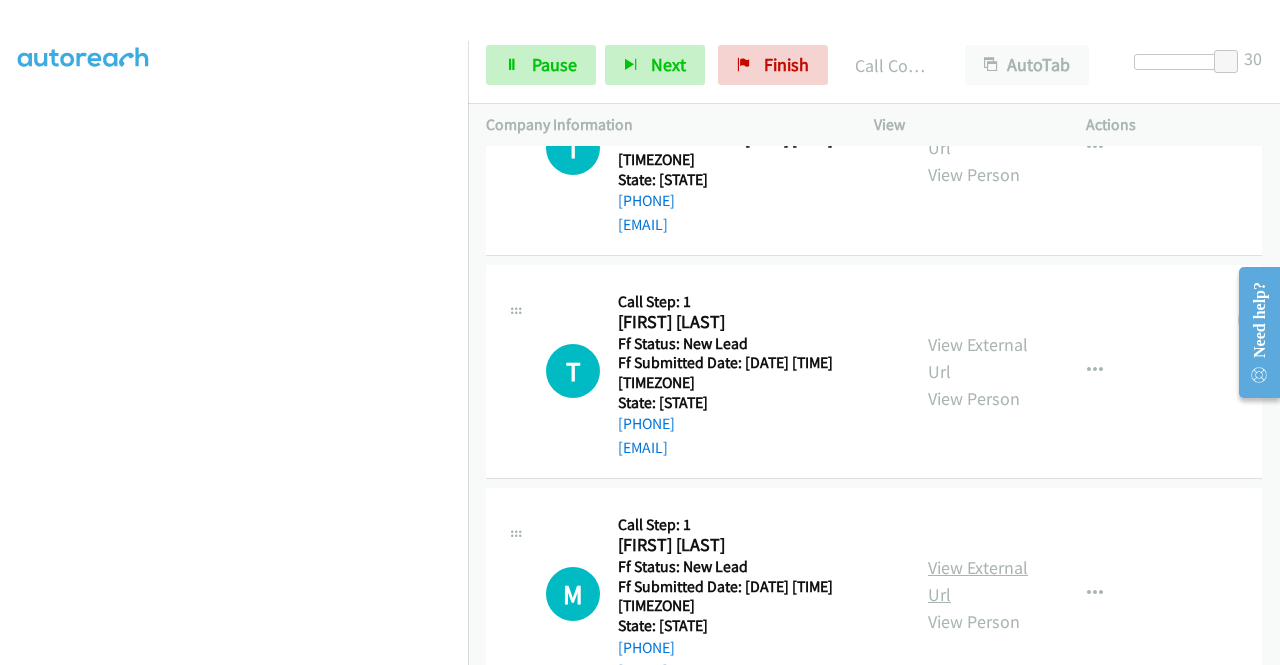 click on "View External Url" at bounding box center (978, 581) 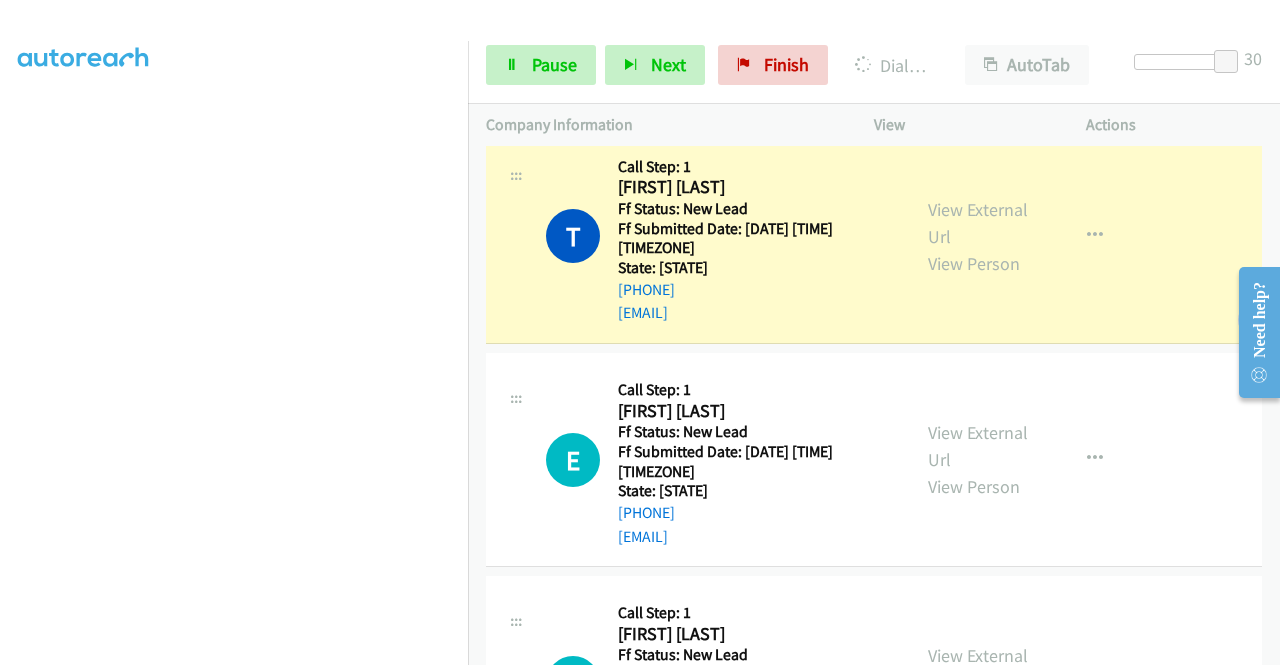 scroll, scrollTop: 1042, scrollLeft: 0, axis: vertical 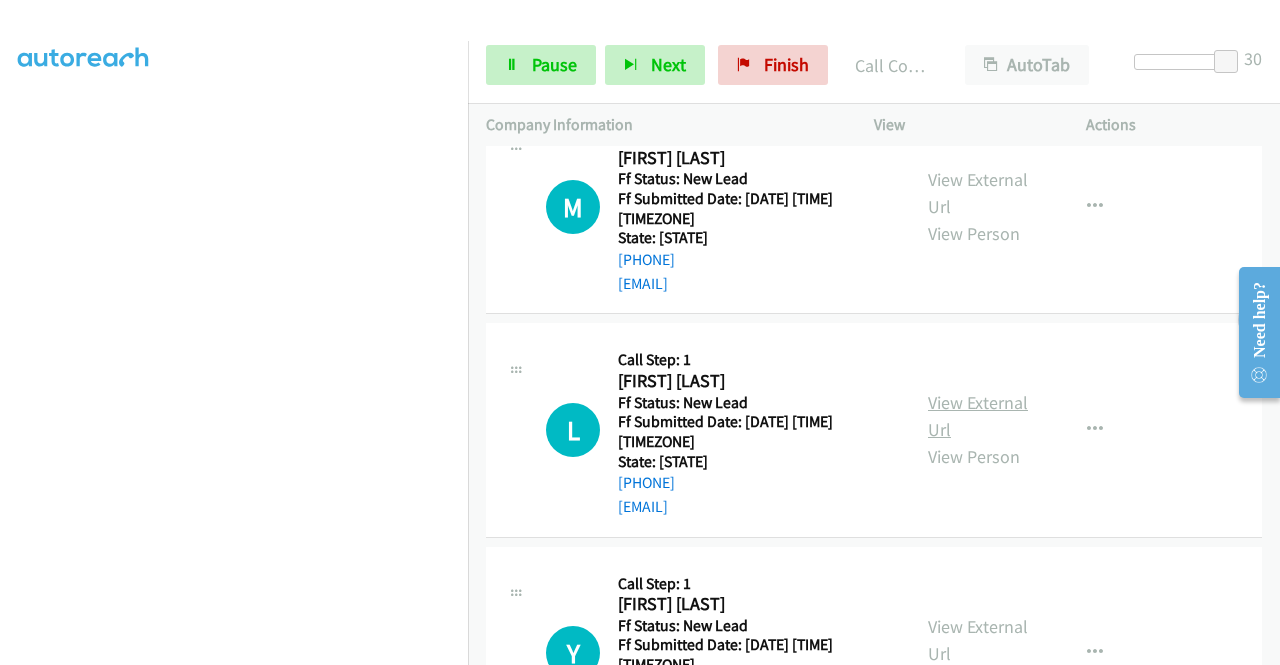 click on "View External Url" at bounding box center (978, 416) 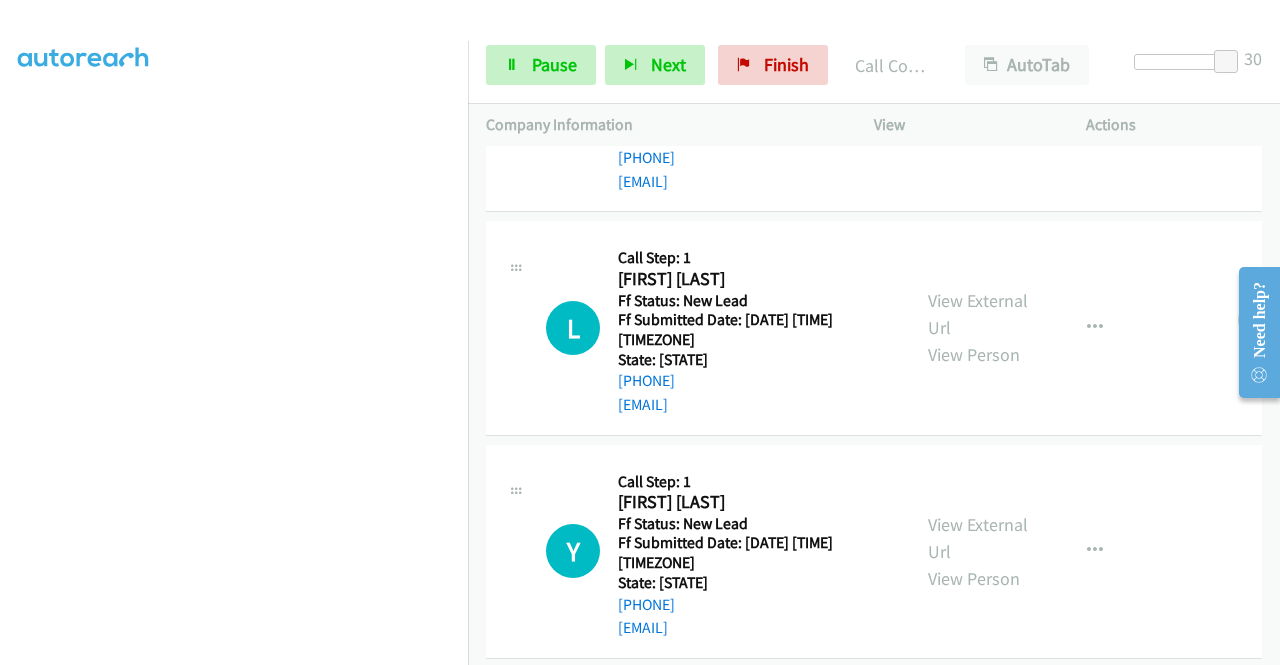 scroll, scrollTop: 2600, scrollLeft: 0, axis: vertical 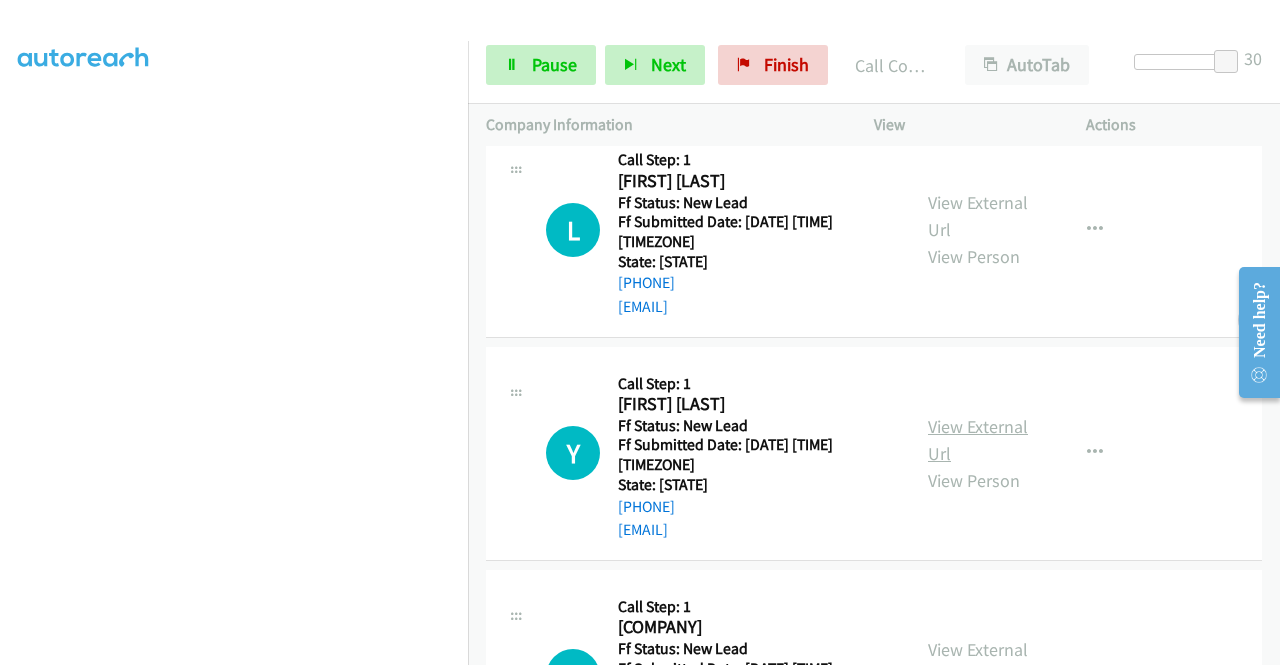 click on "View External Url" at bounding box center (978, 440) 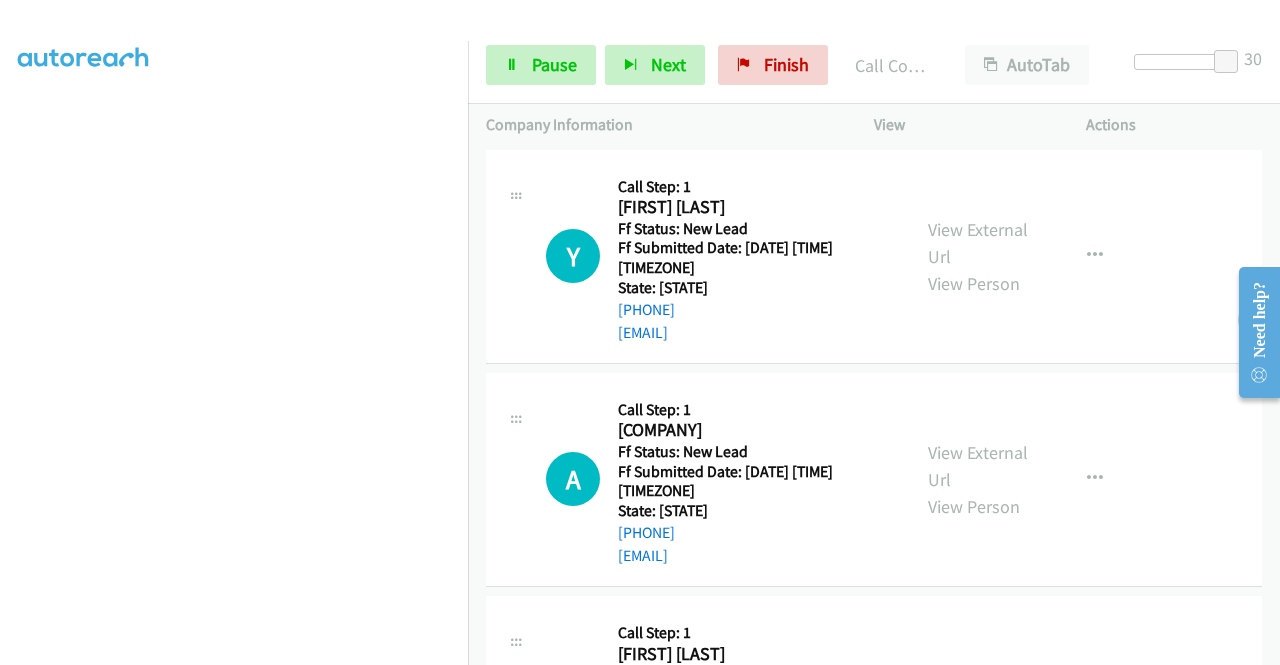 scroll, scrollTop: 2800, scrollLeft: 0, axis: vertical 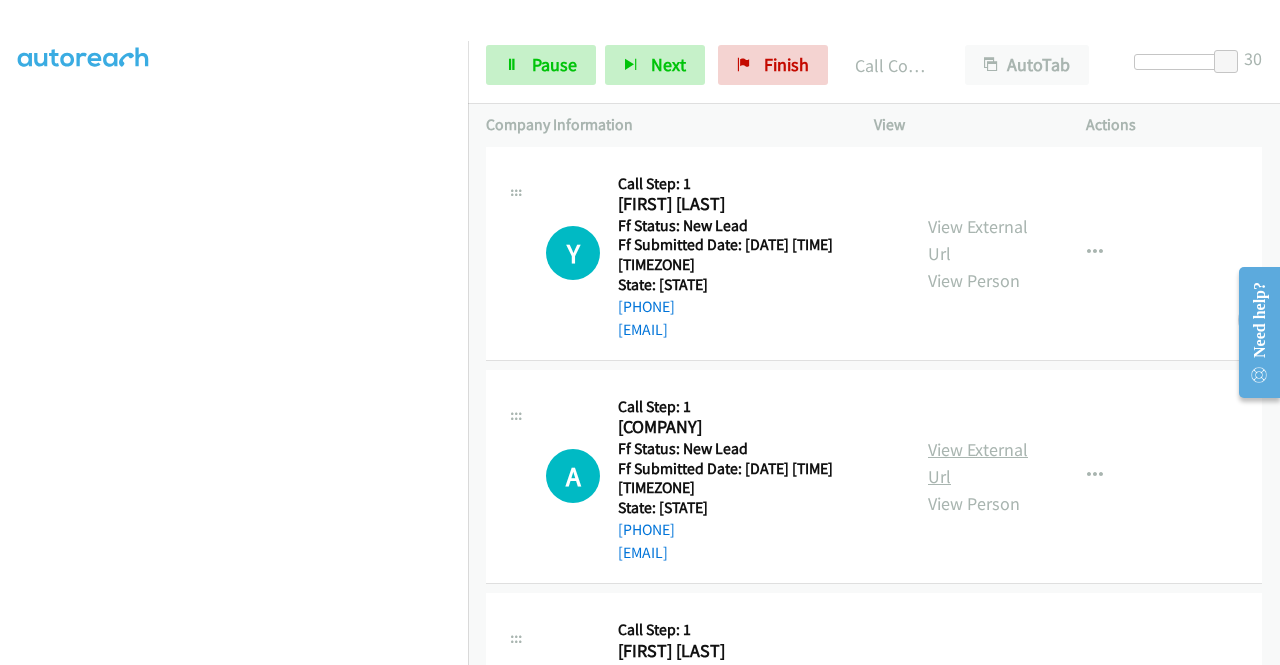 click on "View External Url" at bounding box center (978, 463) 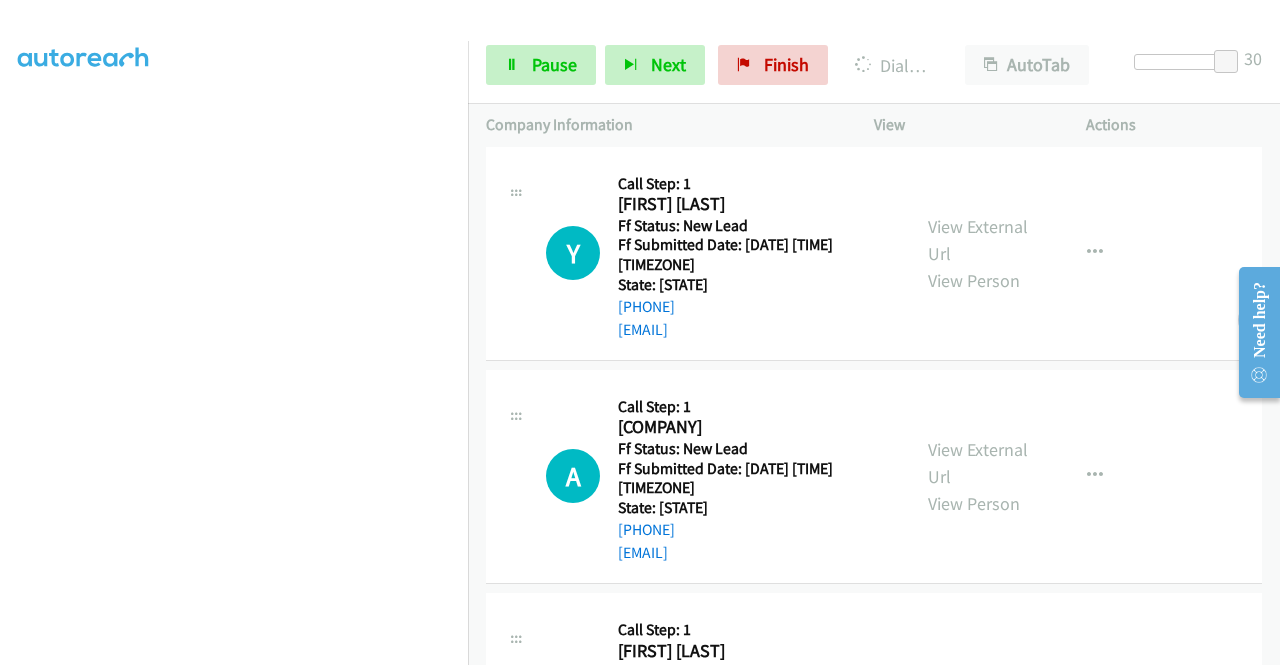 scroll, scrollTop: 456, scrollLeft: 0, axis: vertical 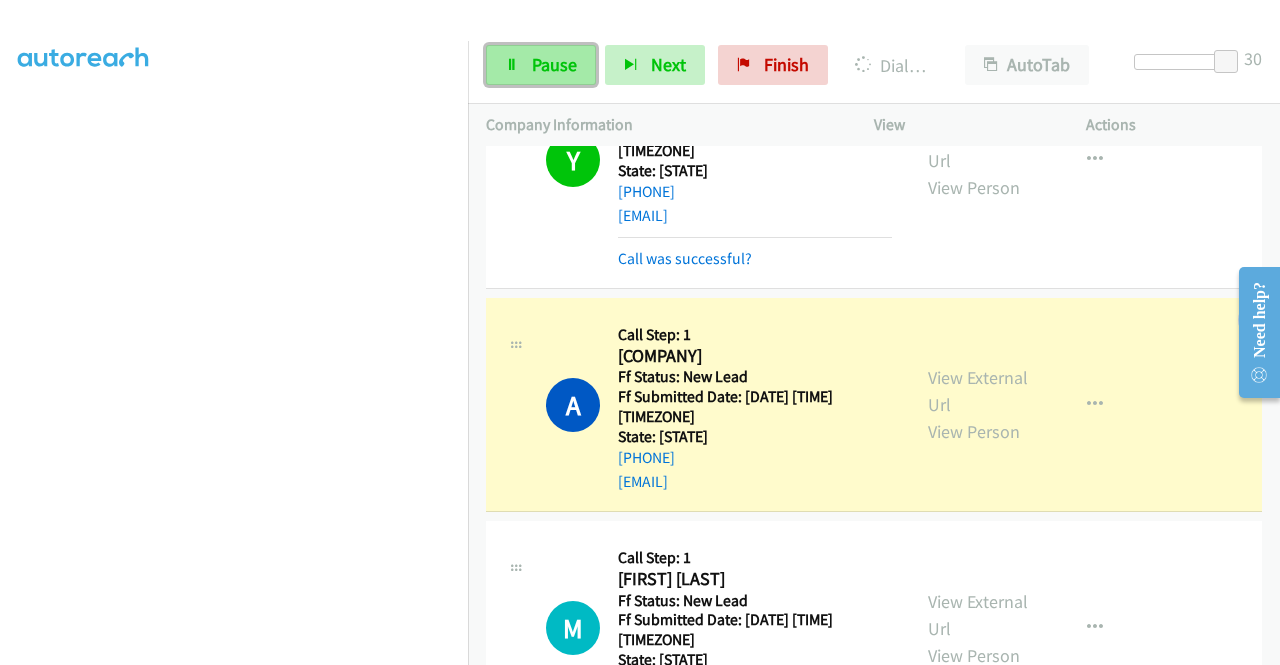 click on "Pause" at bounding box center [554, 64] 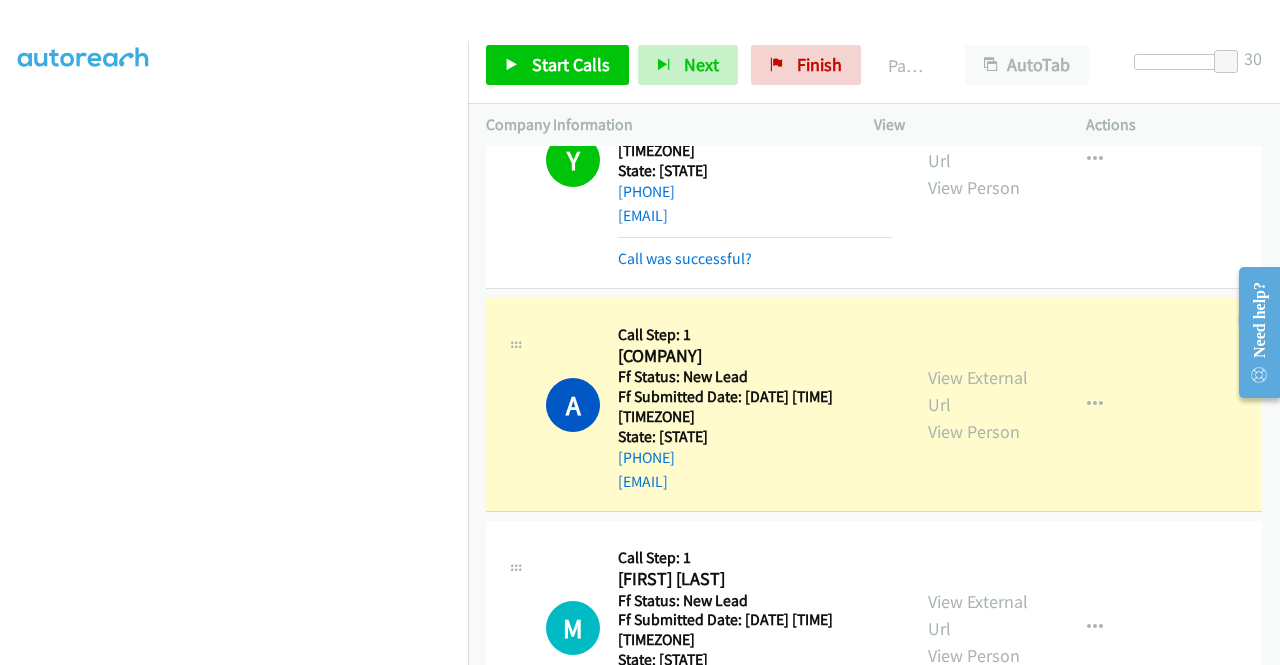 scroll, scrollTop: 456, scrollLeft: 0, axis: vertical 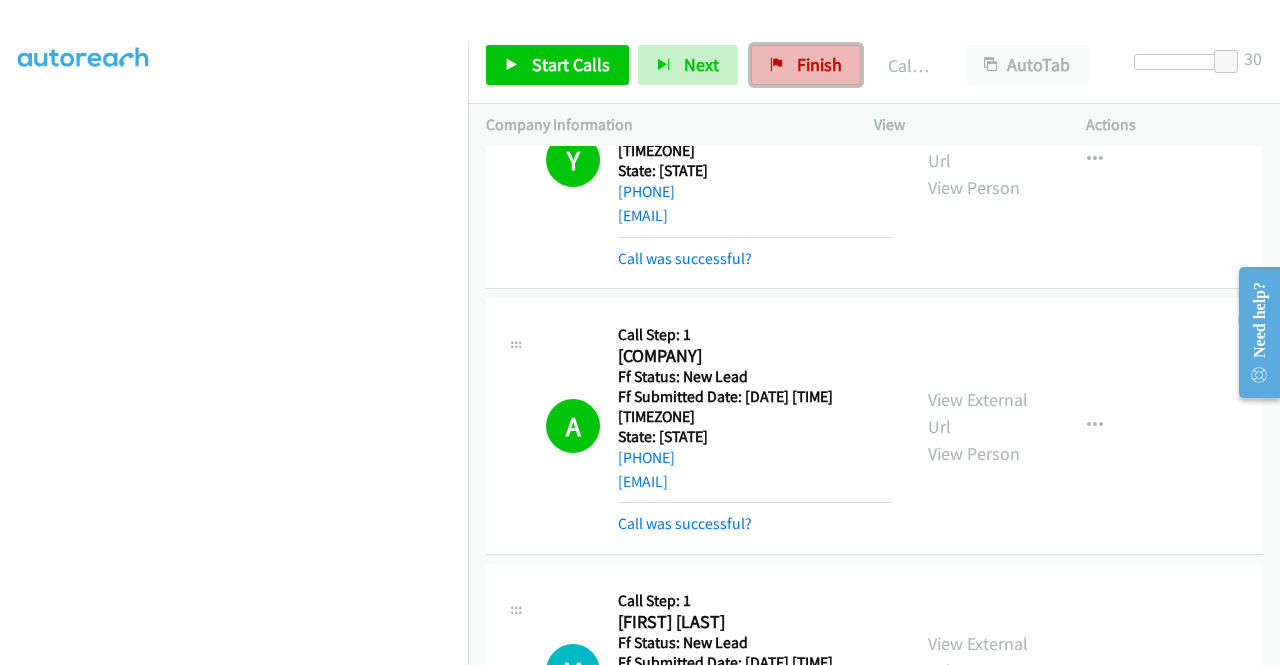 click on "Finish" at bounding box center (819, 64) 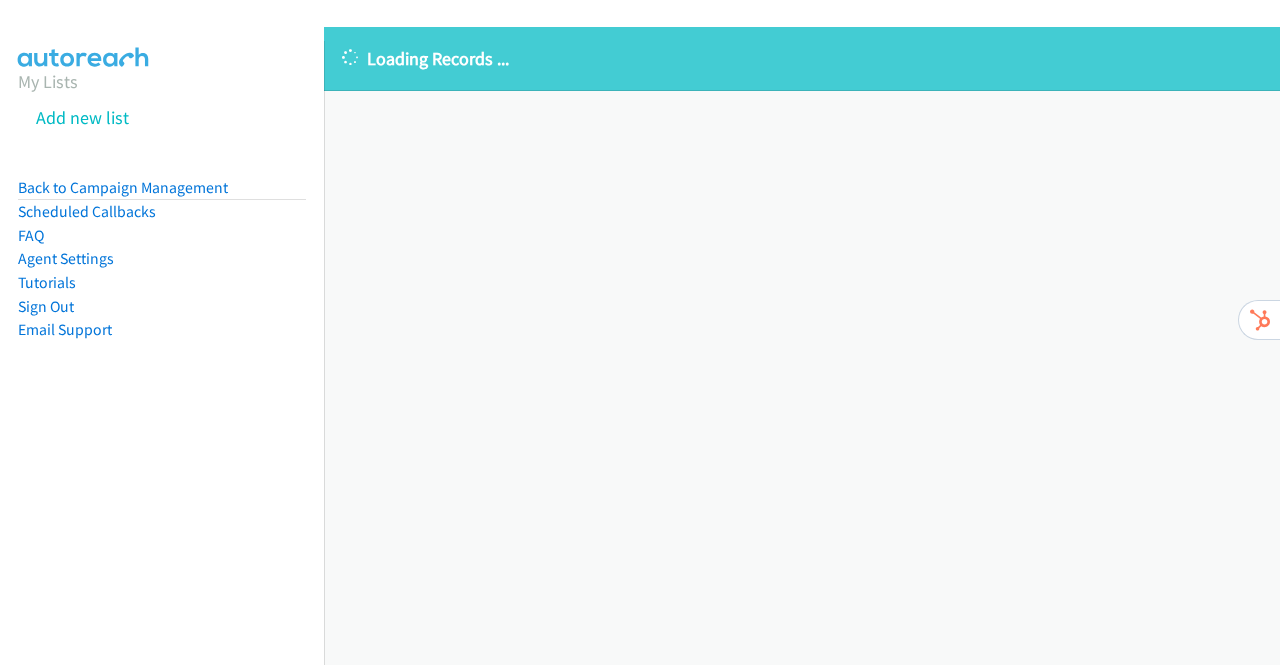 scroll, scrollTop: 0, scrollLeft: 0, axis: both 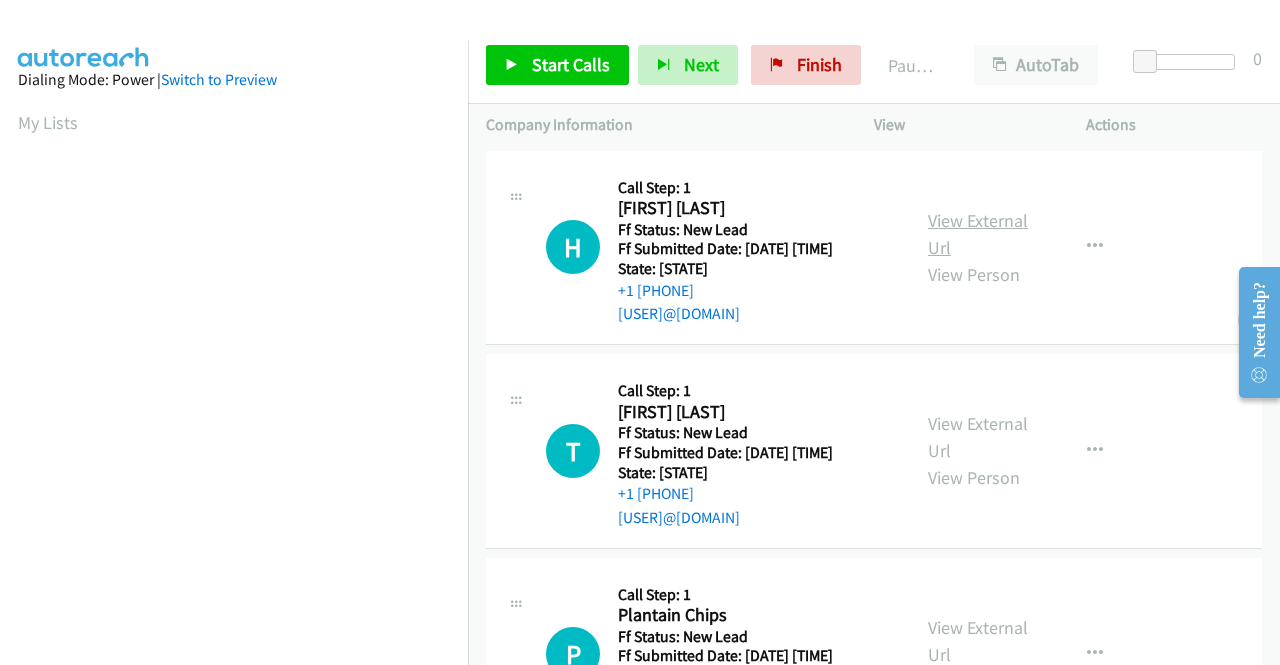 click on "View External Url" at bounding box center (978, 234) 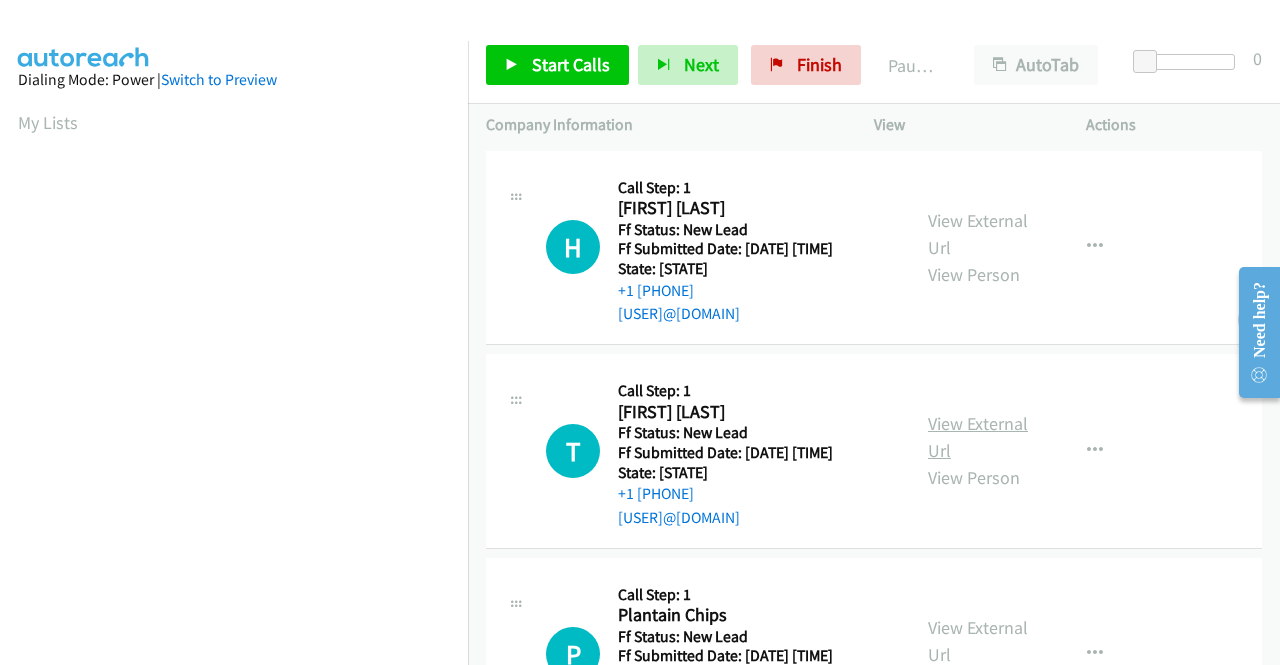 click on "View External Url" at bounding box center [978, 437] 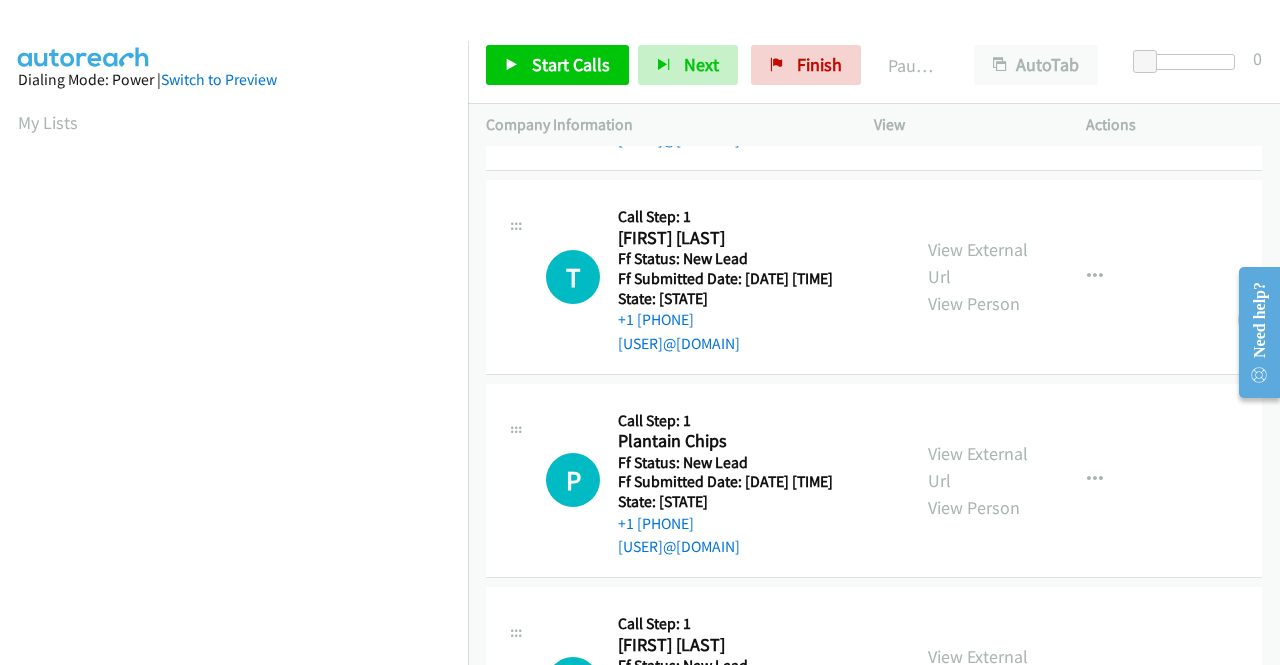 scroll, scrollTop: 200, scrollLeft: 0, axis: vertical 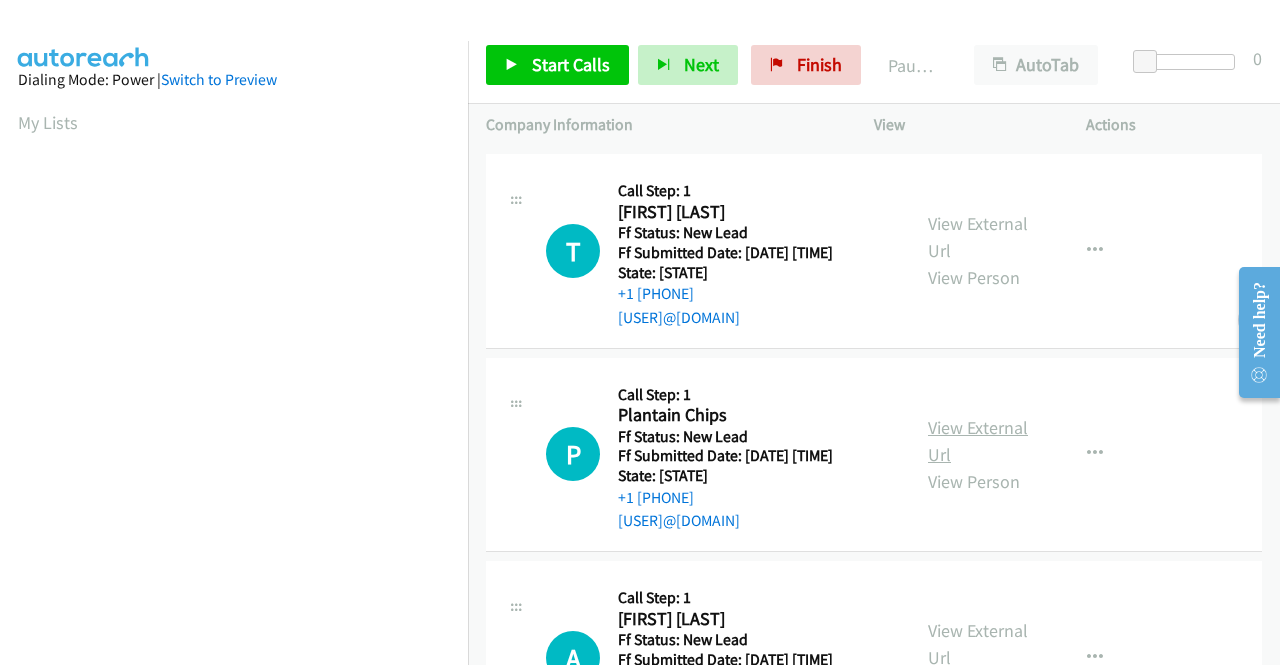 click on "View External Url" at bounding box center (978, 441) 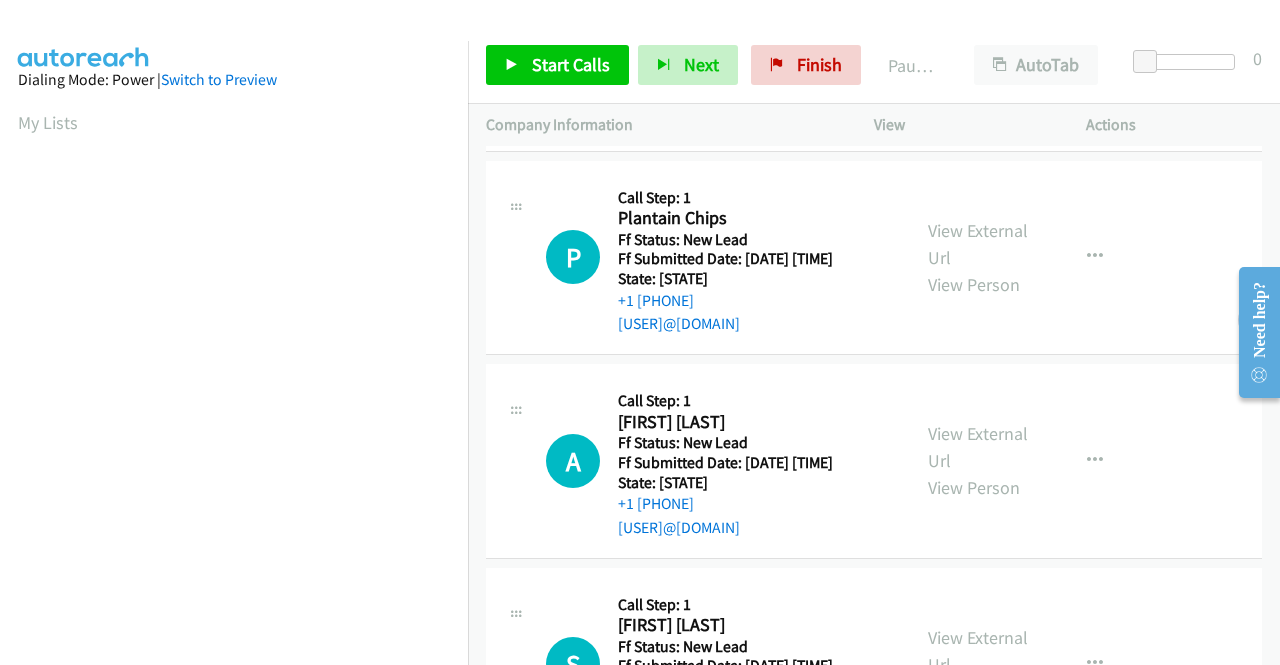 scroll, scrollTop: 400, scrollLeft: 0, axis: vertical 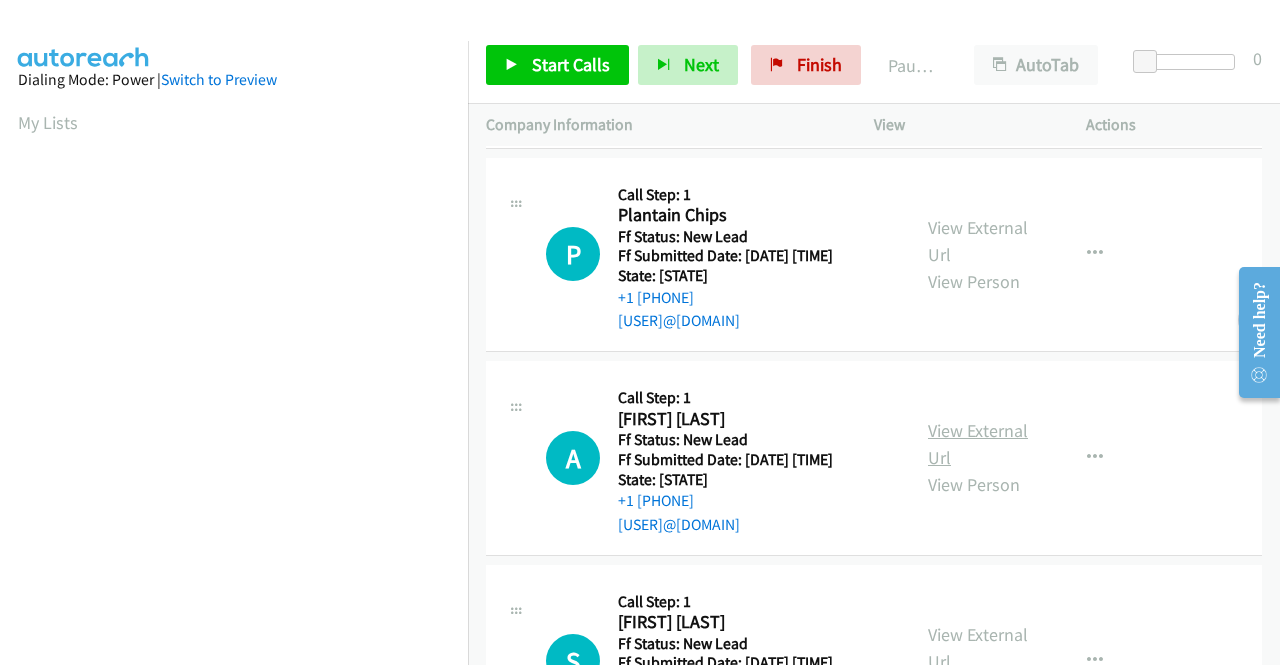 click on "View External Url" at bounding box center [978, 444] 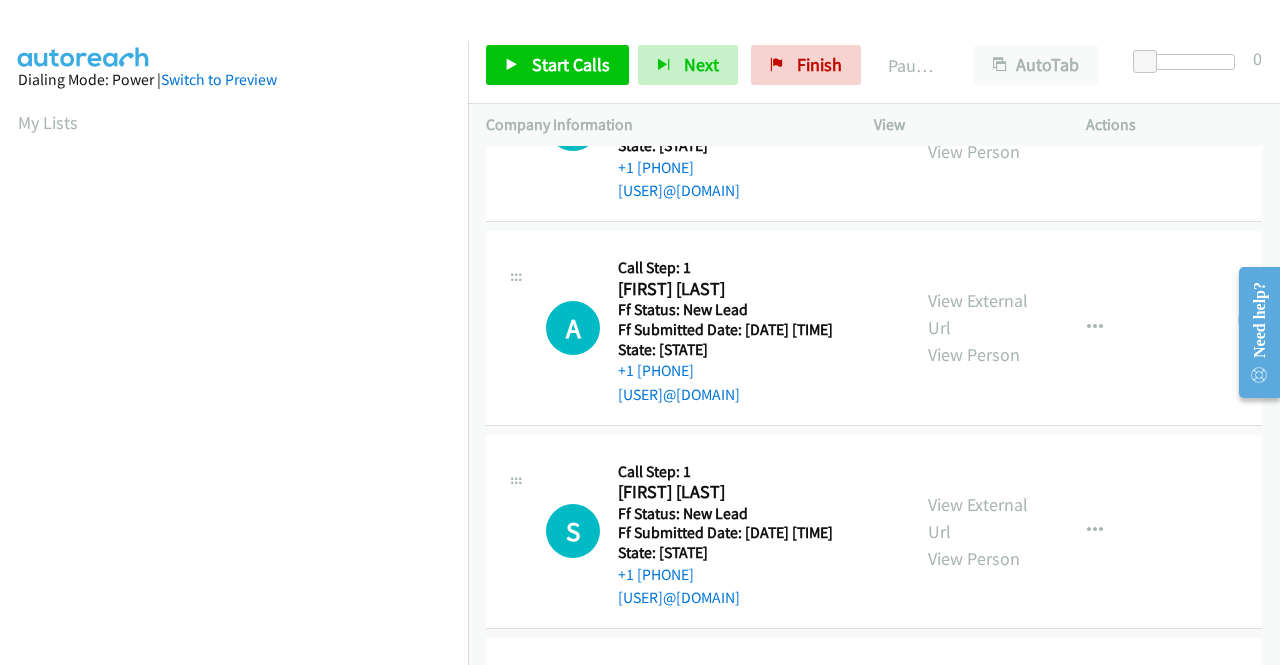 scroll, scrollTop: 600, scrollLeft: 0, axis: vertical 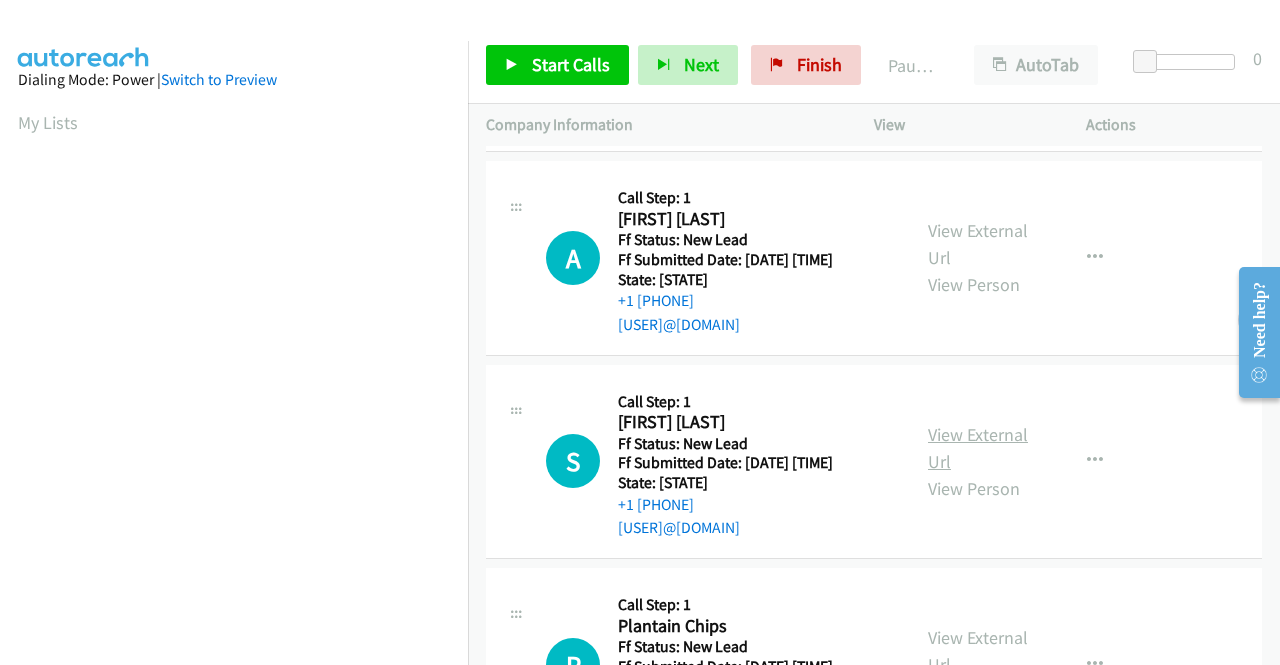 click on "View External Url" at bounding box center [978, 448] 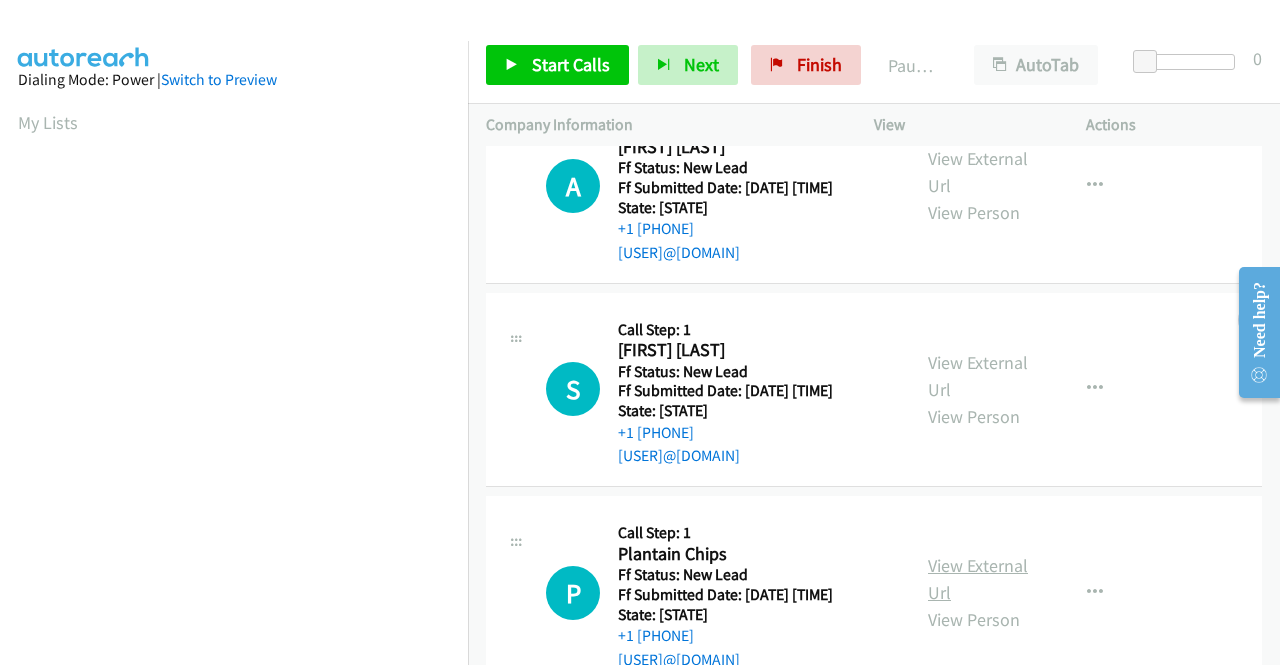 scroll, scrollTop: 800, scrollLeft: 0, axis: vertical 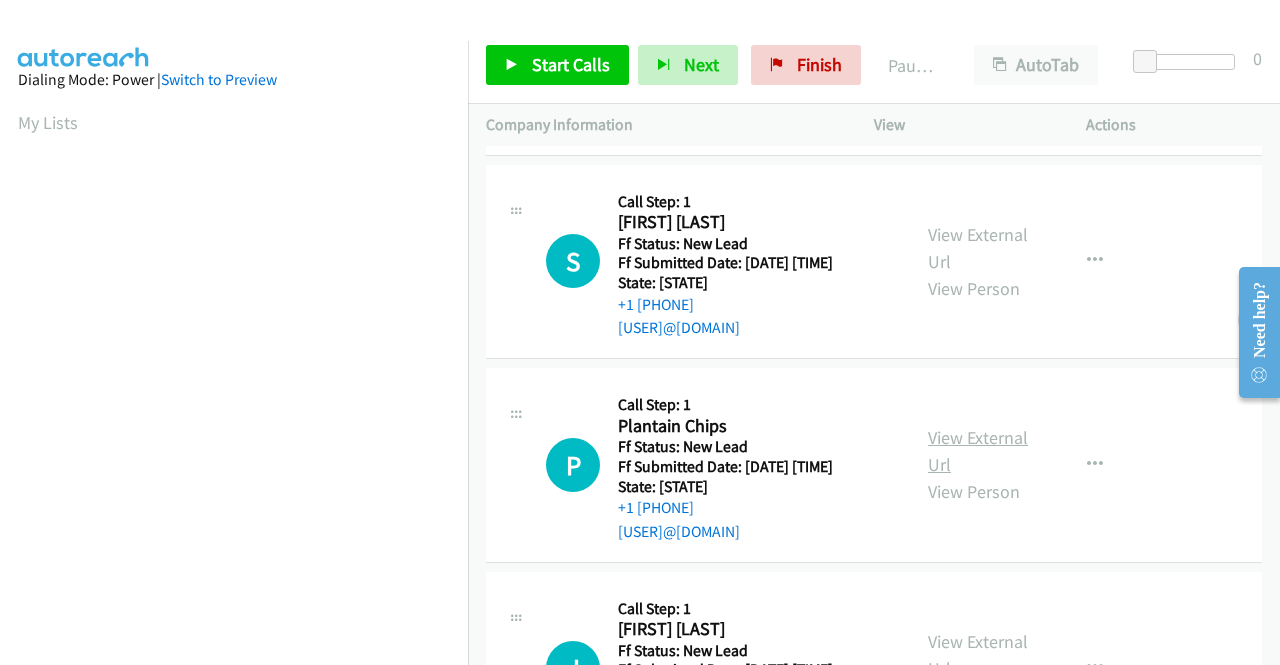 click on "View External Url" at bounding box center [978, 451] 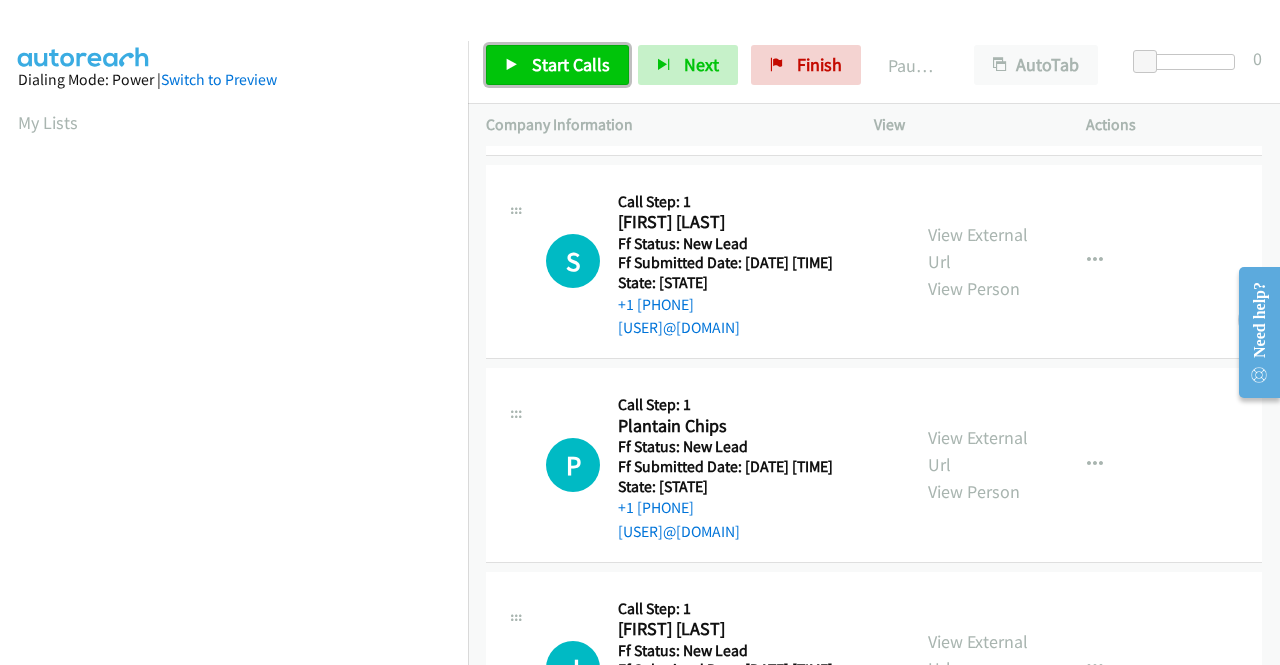 click on "Start Calls" at bounding box center (571, 64) 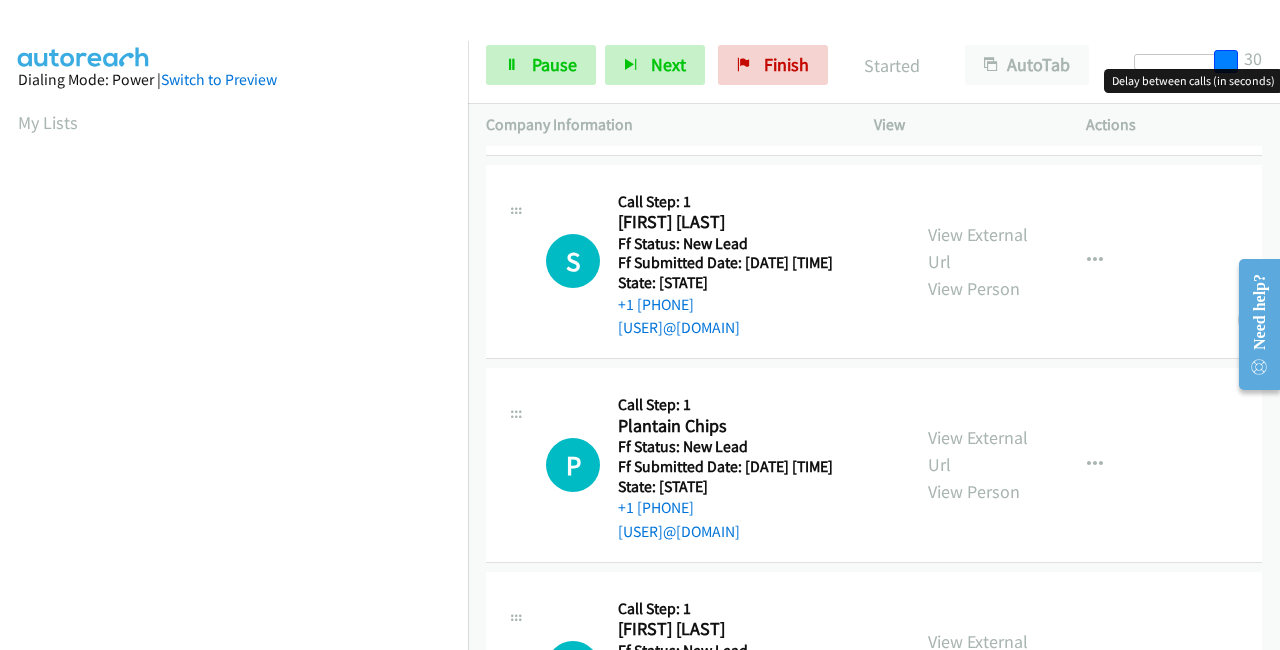 drag, startPoint x: 1230, startPoint y: 63, endPoint x: 1279, endPoint y: 71, distance: 49.648766 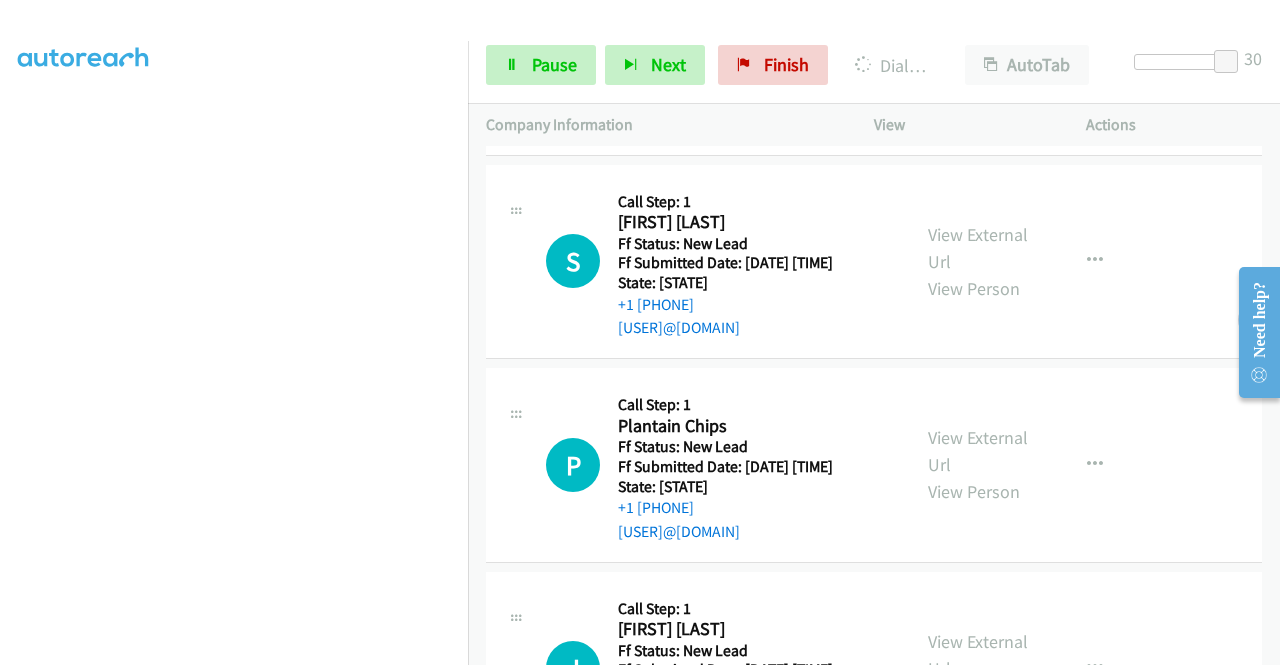 scroll, scrollTop: 456, scrollLeft: 0, axis: vertical 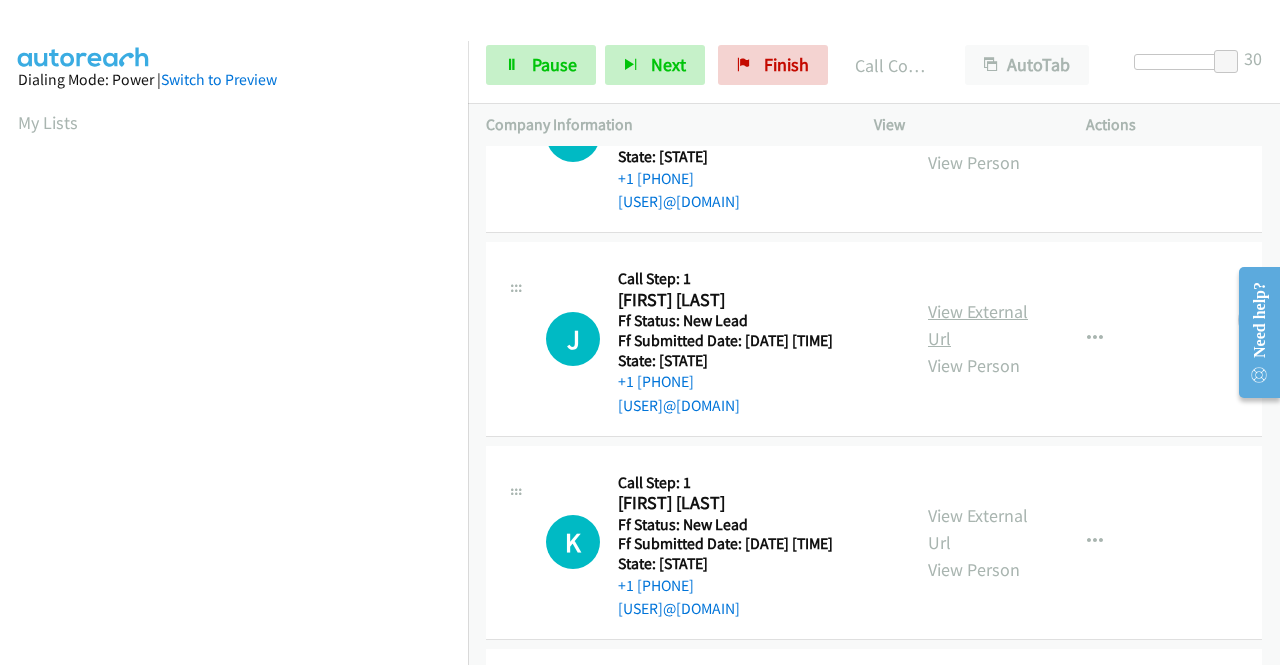 click on "View External Url" at bounding box center [978, 325] 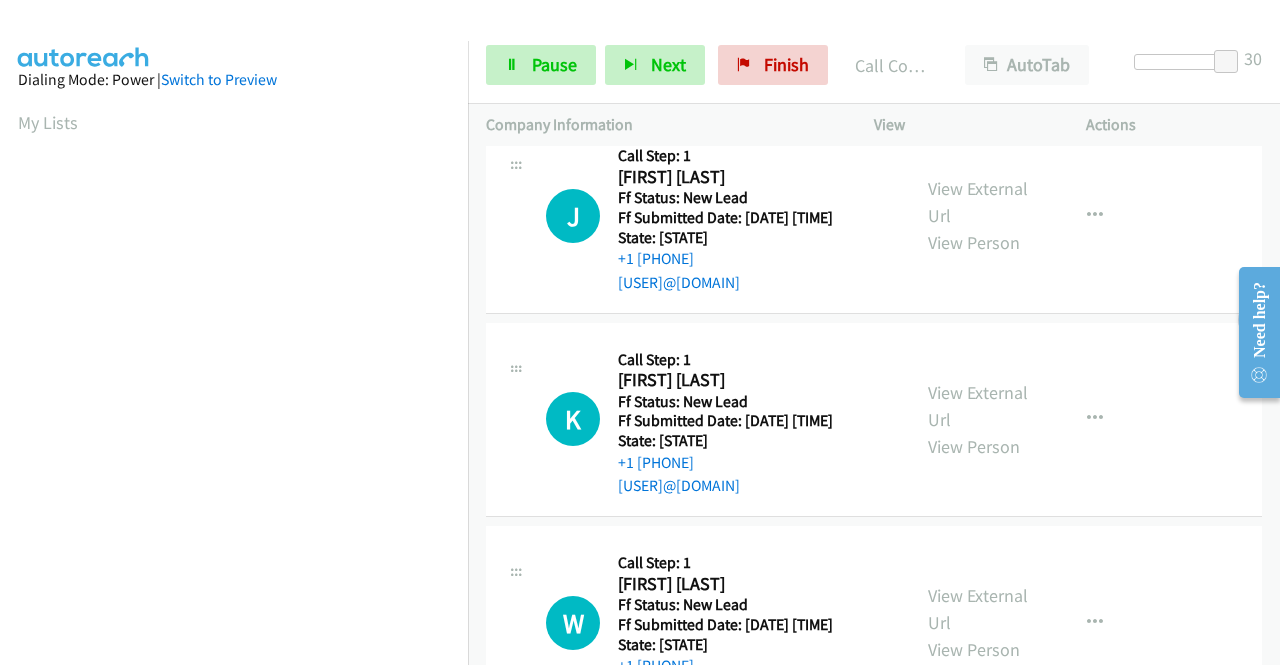 scroll, scrollTop: 1600, scrollLeft: 0, axis: vertical 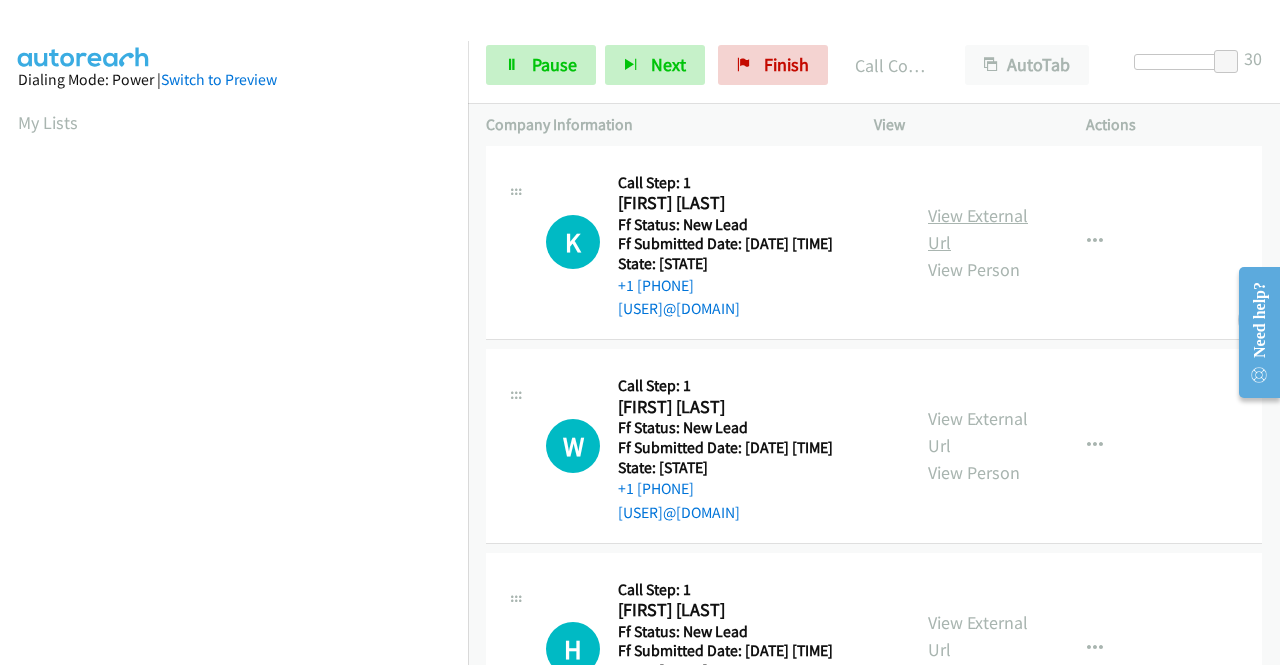 click on "View External Url" at bounding box center [978, 229] 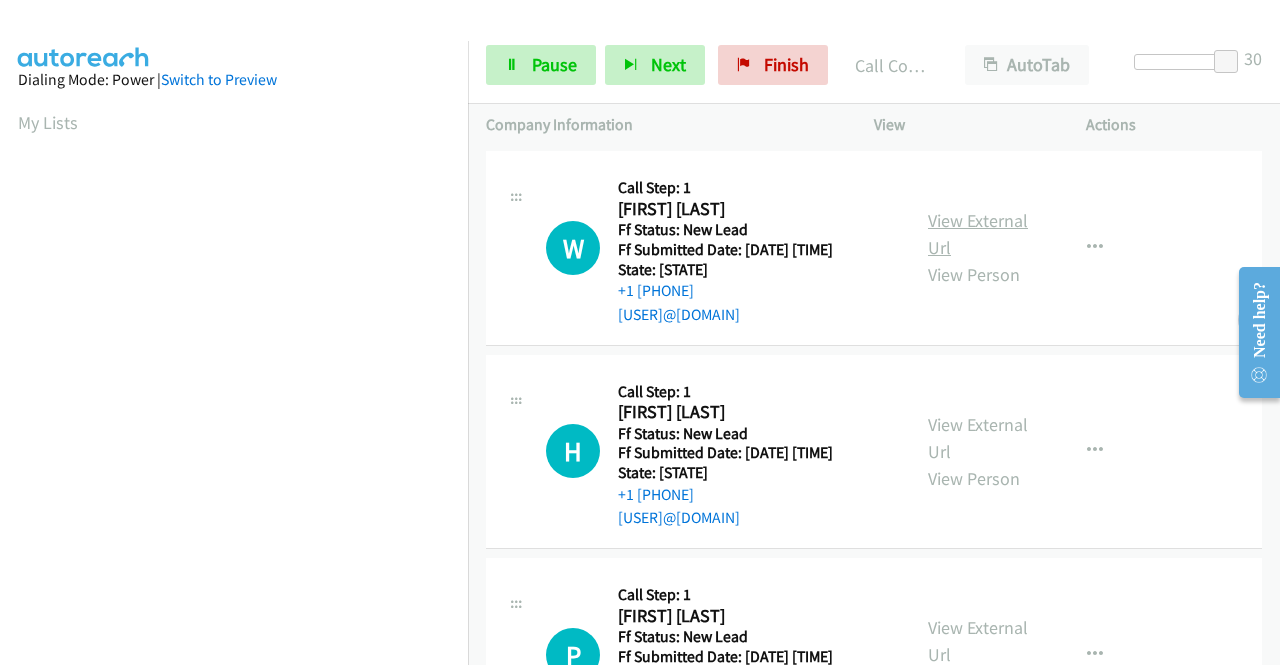 scroll, scrollTop: 1800, scrollLeft: 0, axis: vertical 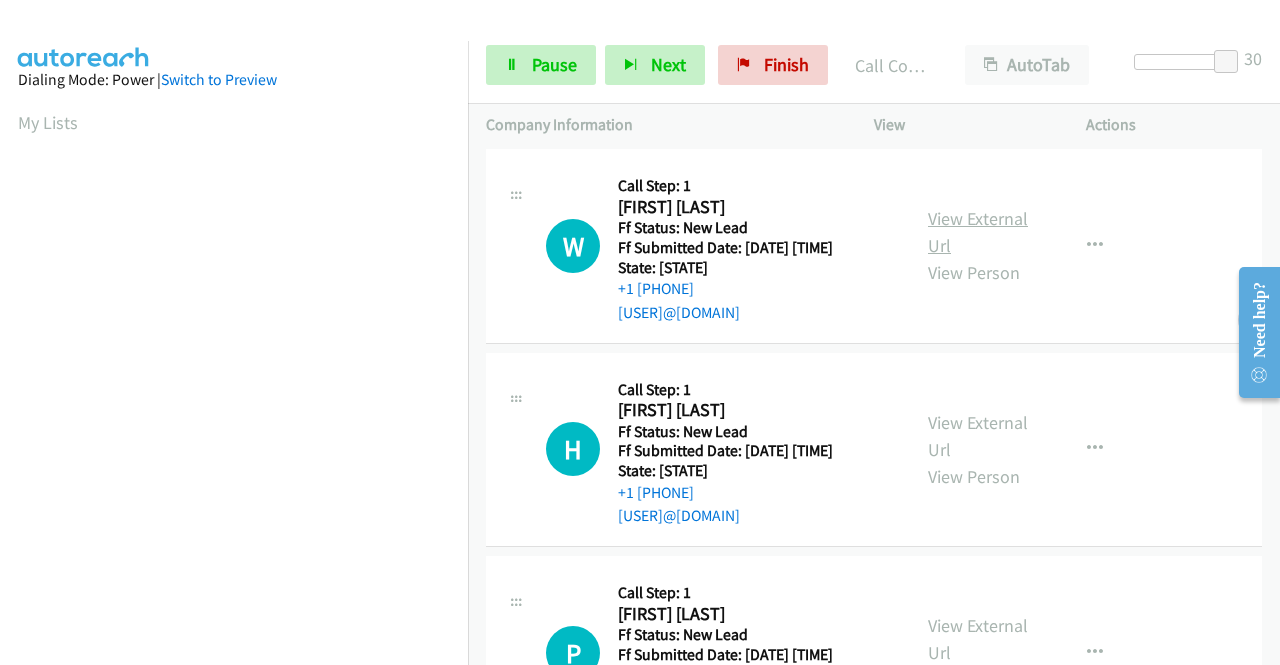 click on "View External Url" at bounding box center (978, 232) 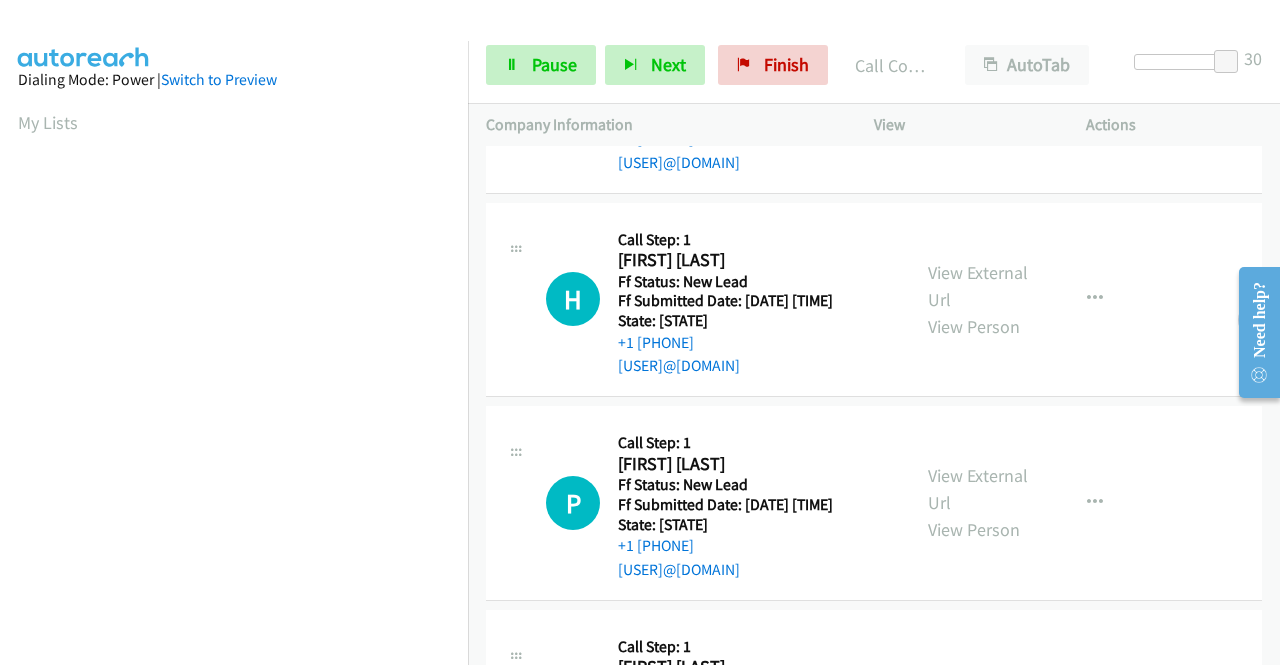 scroll, scrollTop: 2000, scrollLeft: 0, axis: vertical 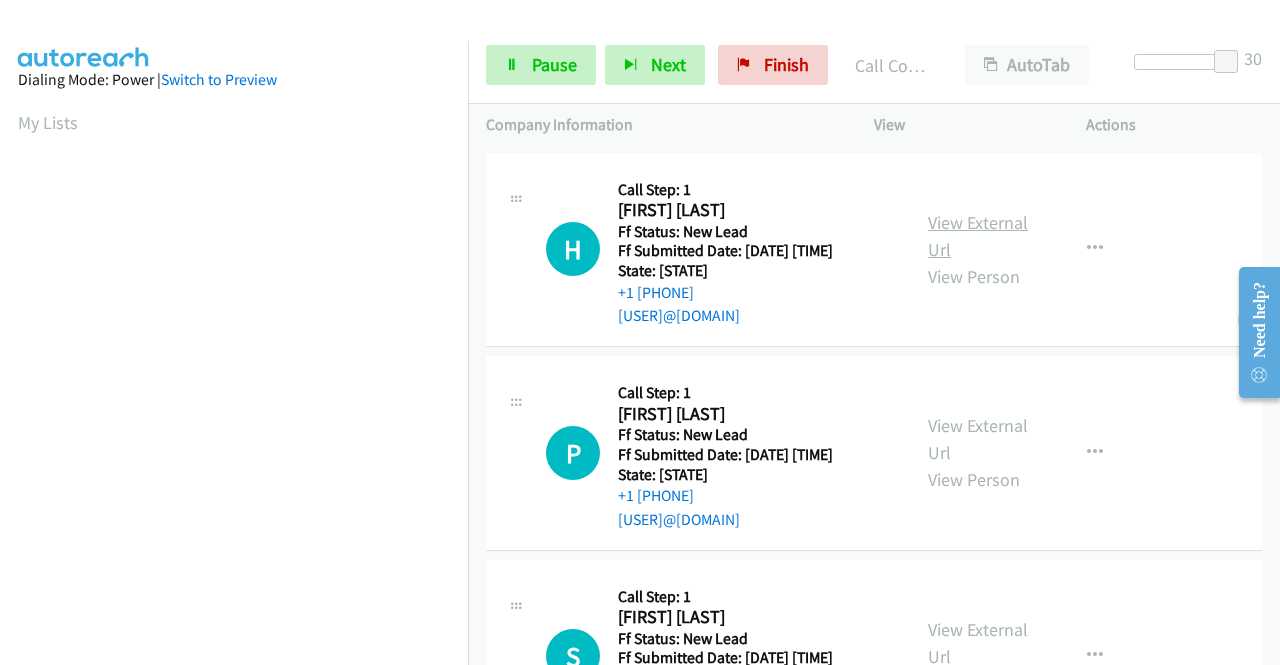 click on "View External Url" at bounding box center (978, 236) 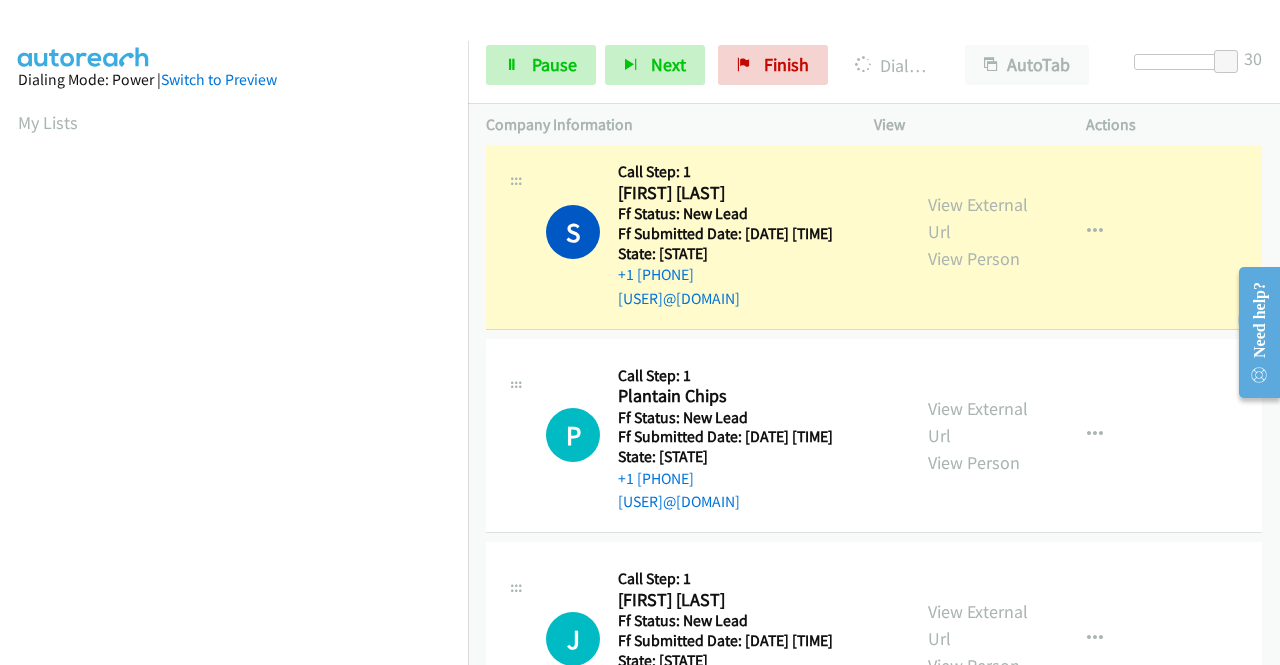 scroll, scrollTop: 1200, scrollLeft: 0, axis: vertical 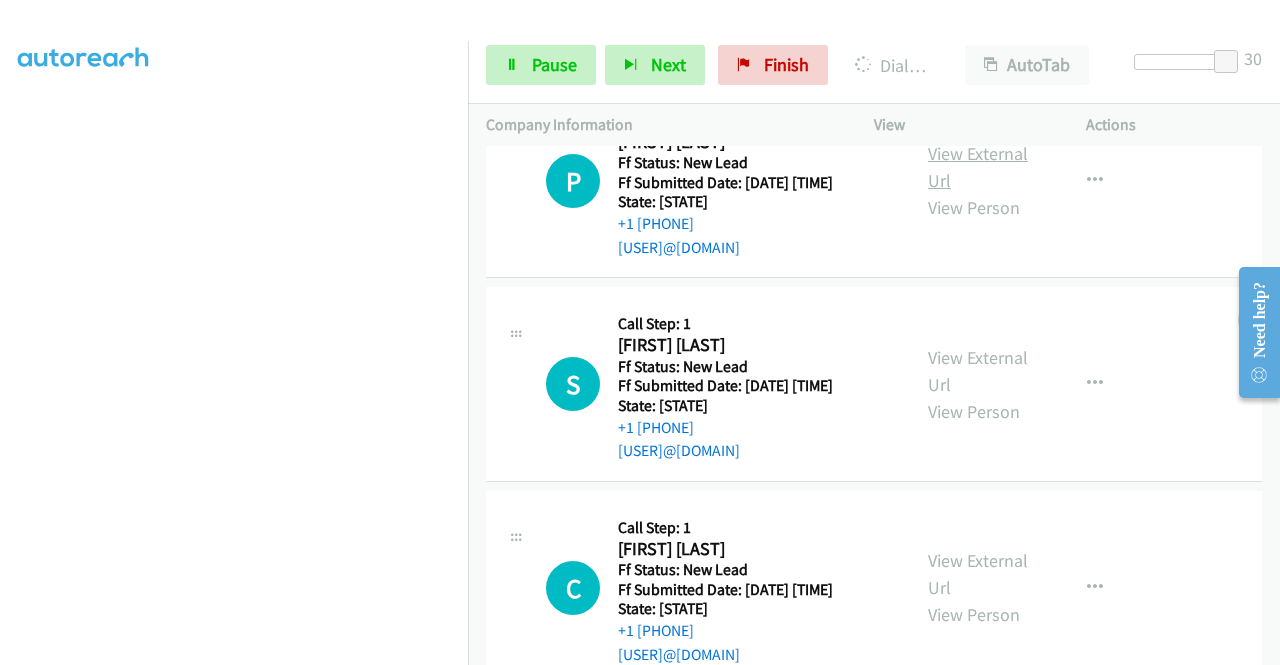 click on "View External Url" at bounding box center [978, 167] 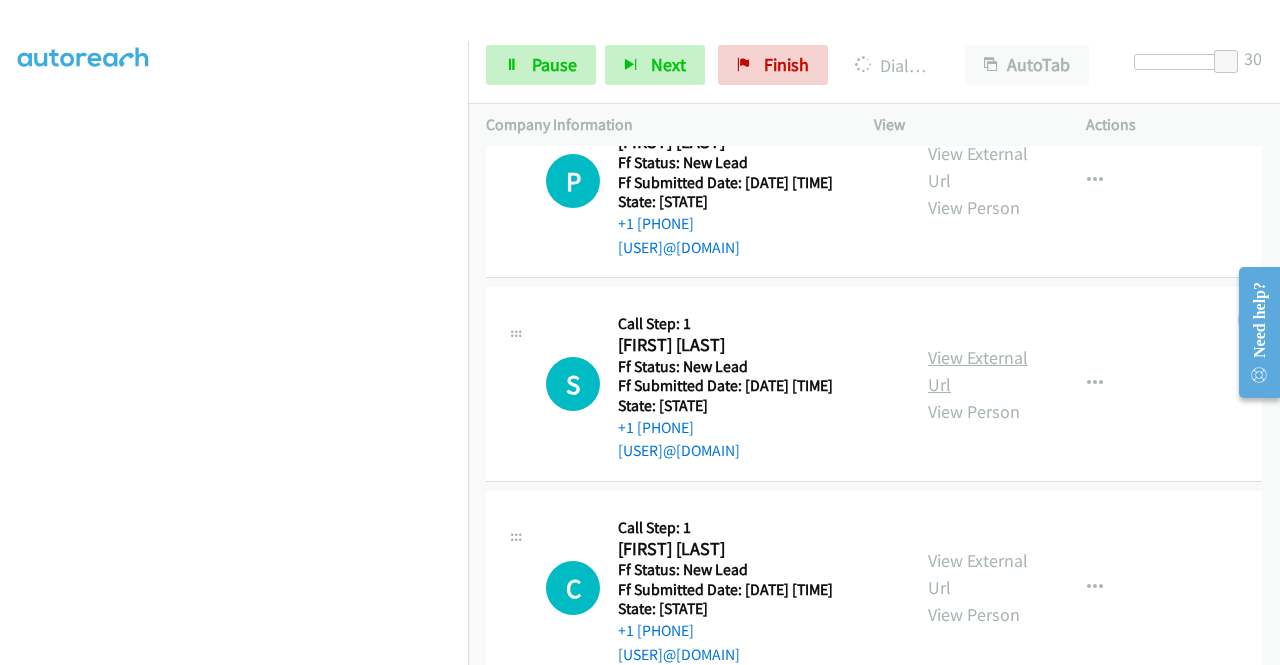 click on "View External Url" at bounding box center (978, 371) 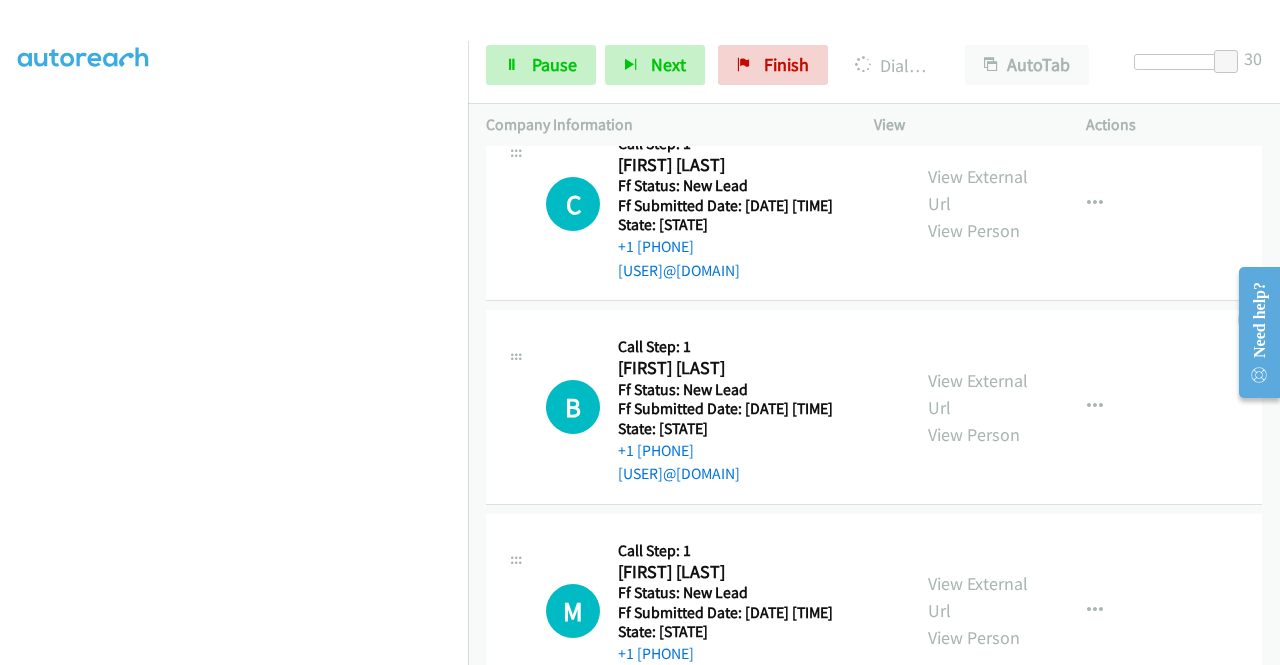 scroll, scrollTop: 2800, scrollLeft: 0, axis: vertical 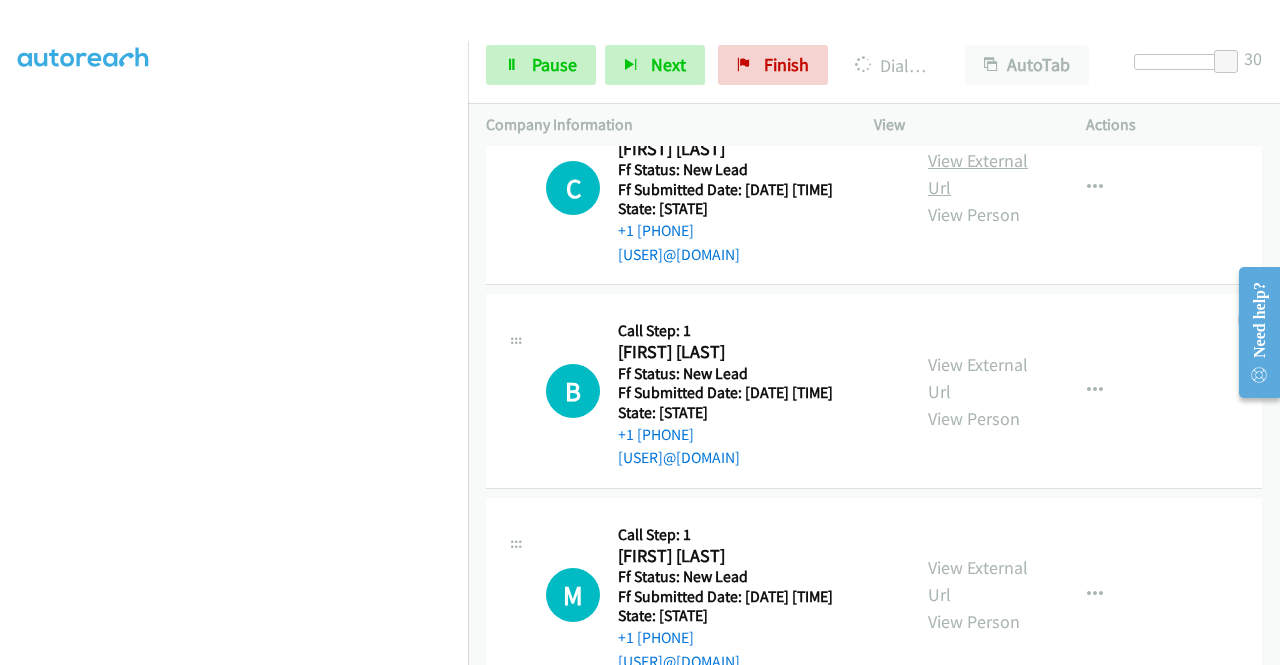 click on "View External Url" at bounding box center [978, 174] 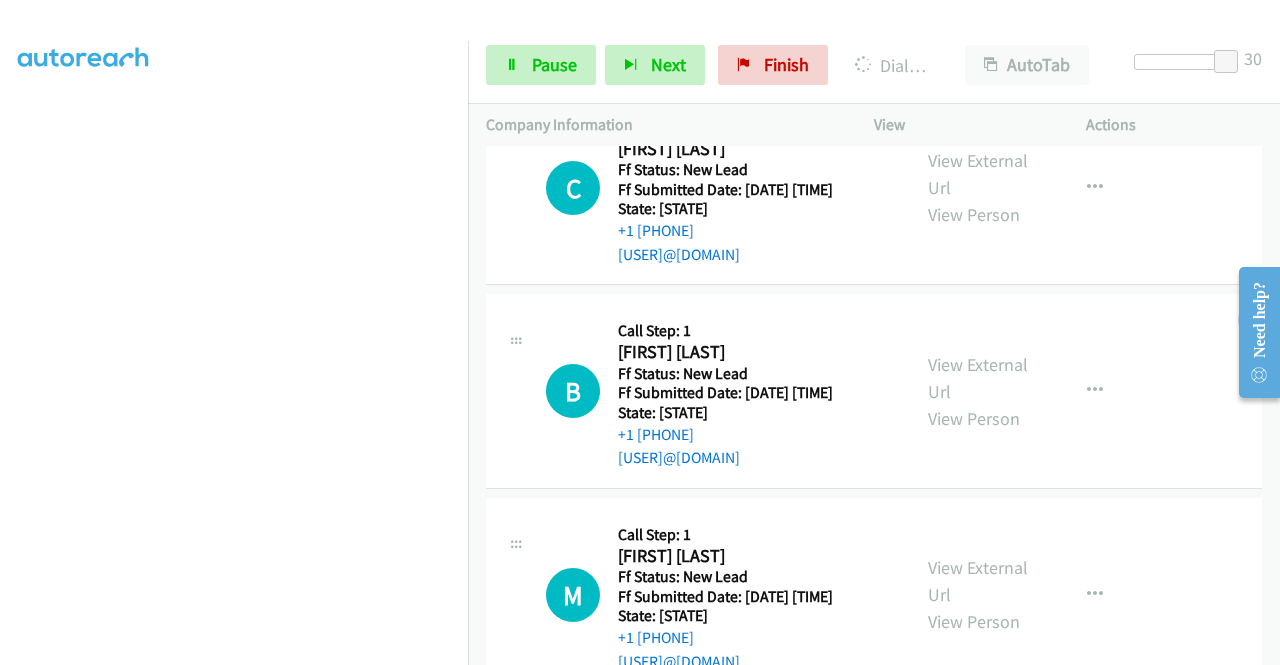 scroll, scrollTop: 2842, scrollLeft: 0, axis: vertical 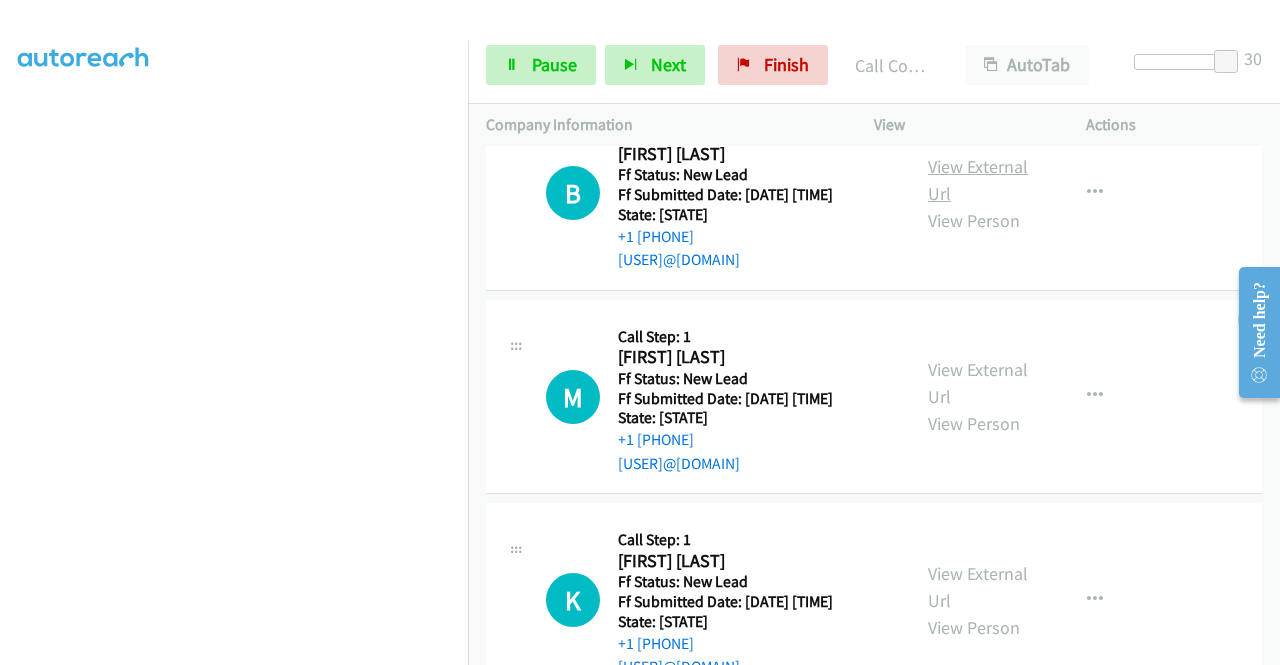 click on "View External Url" at bounding box center [978, 180] 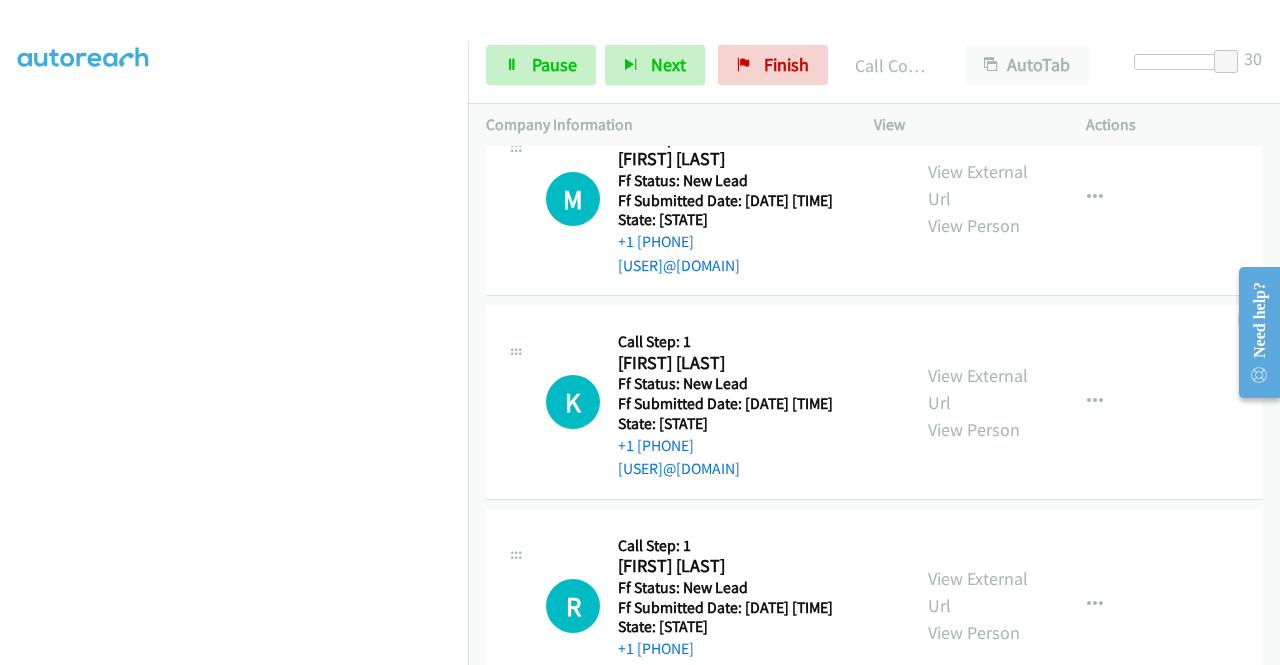 scroll, scrollTop: 3326, scrollLeft: 0, axis: vertical 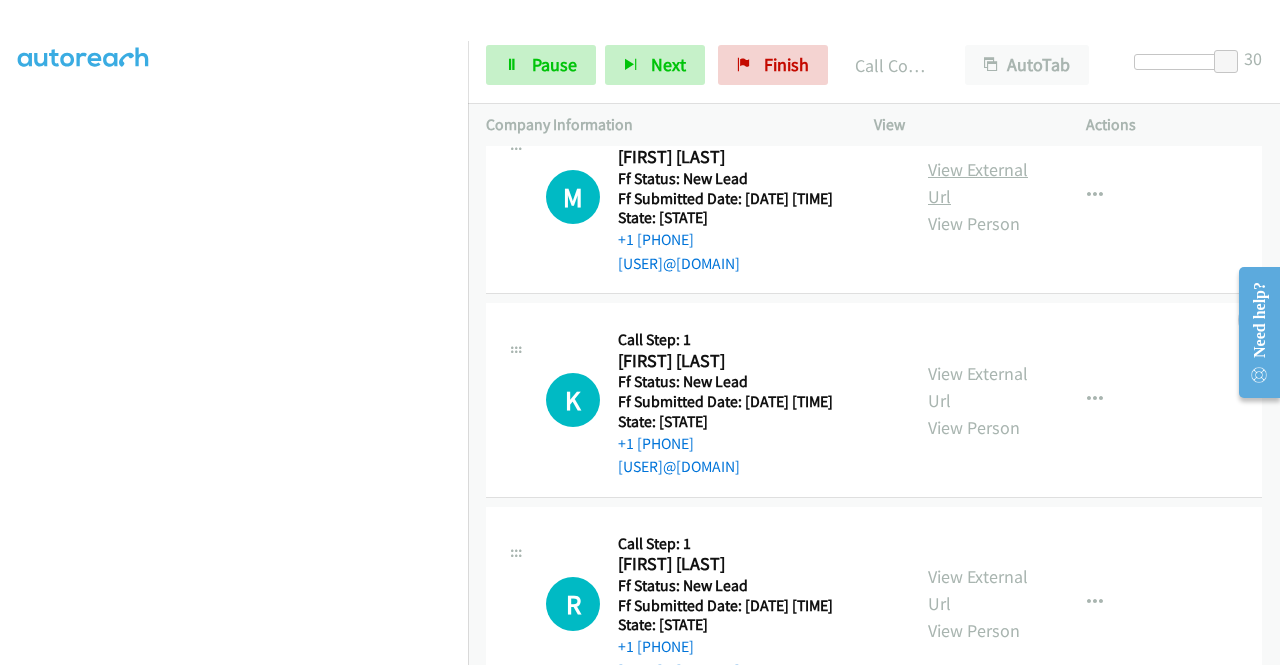 click on "View External Url" at bounding box center (978, 183) 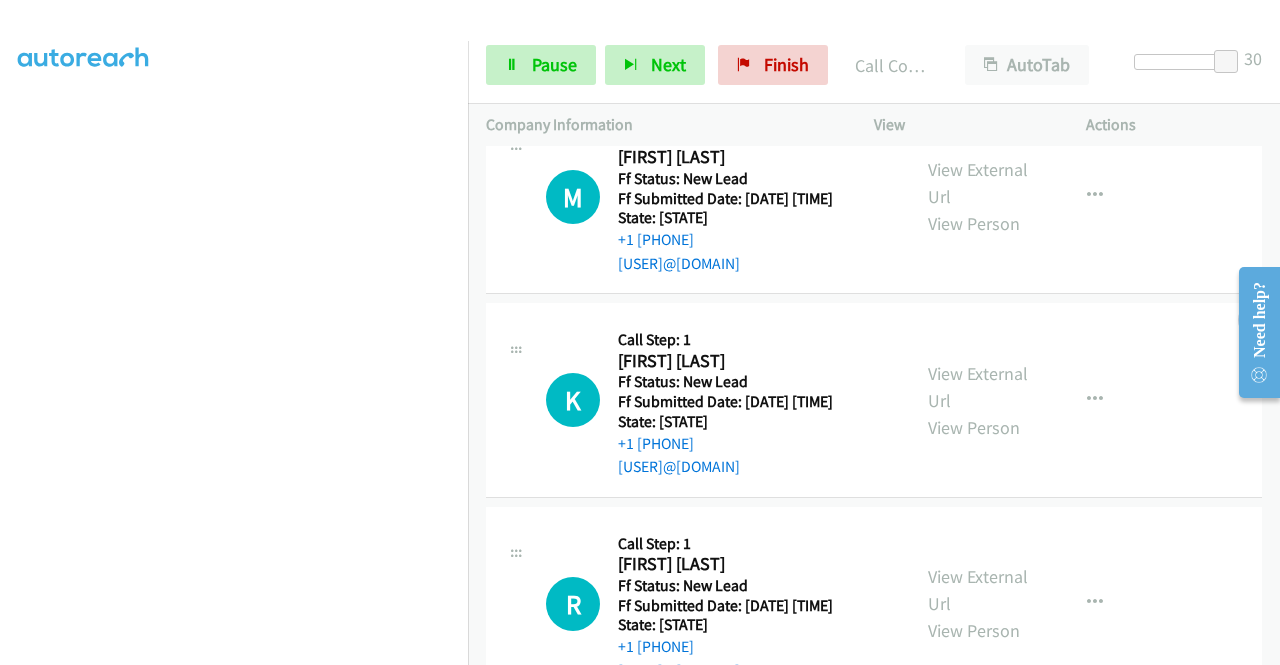 scroll, scrollTop: 3526, scrollLeft: 0, axis: vertical 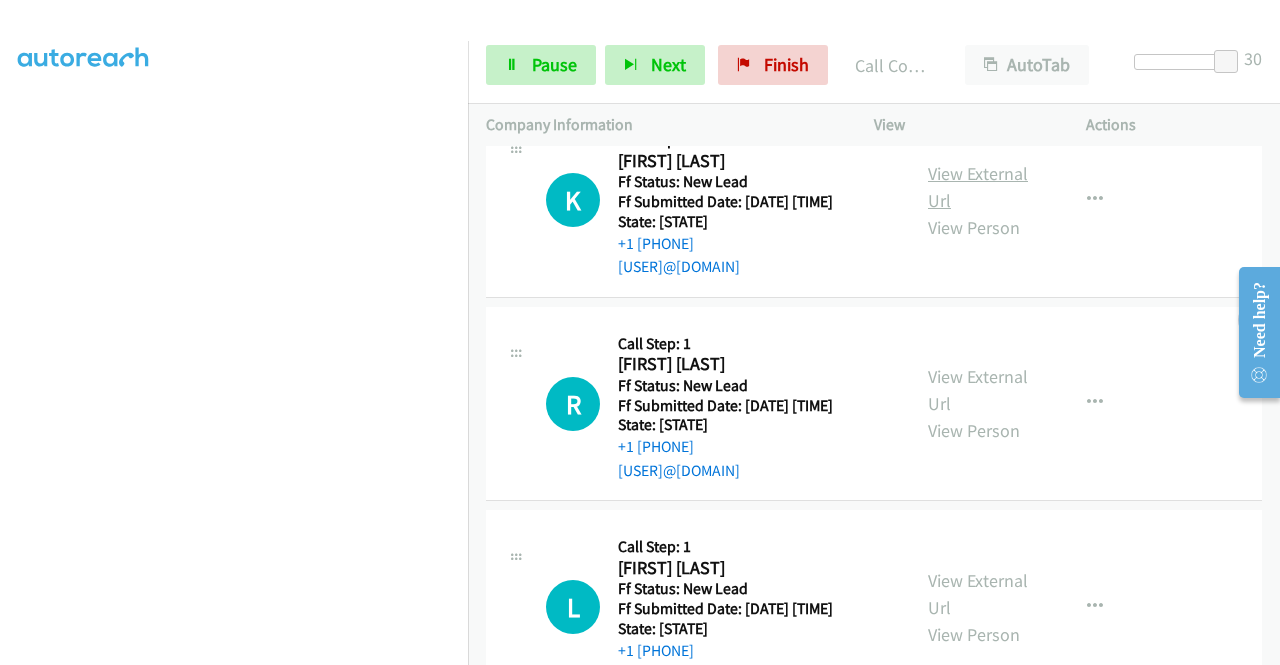 click on "View External Url" at bounding box center [978, 187] 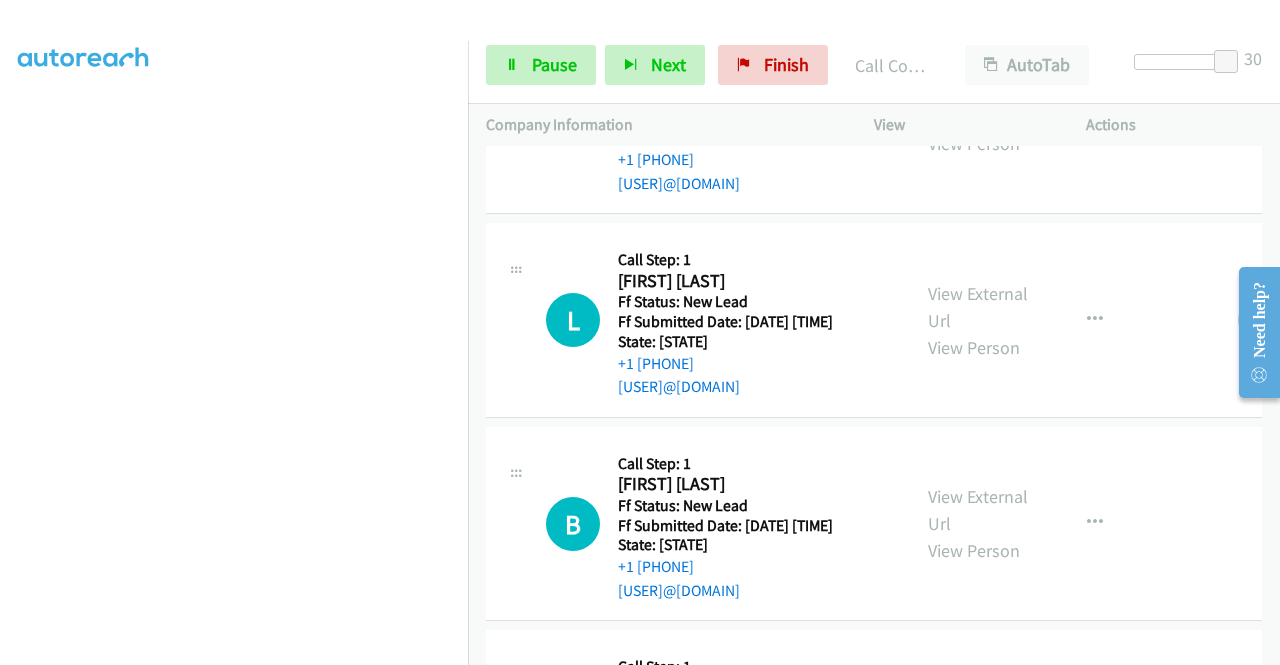 scroll, scrollTop: 3826, scrollLeft: 0, axis: vertical 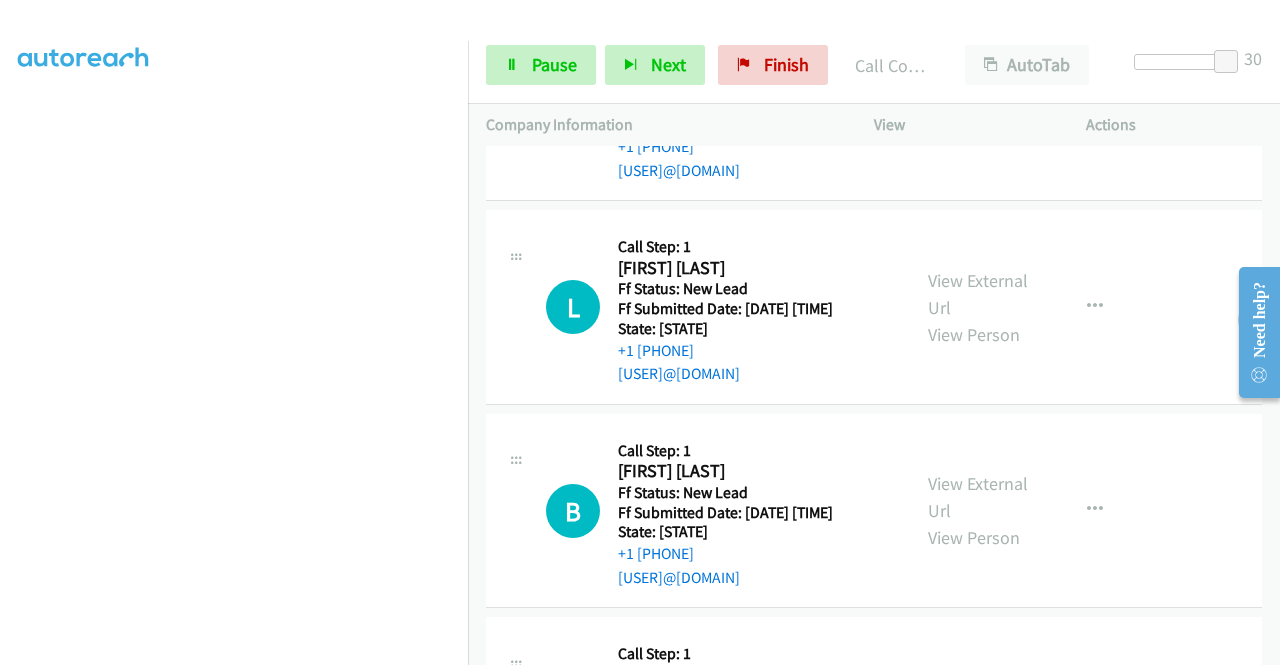 click on "View External Url" at bounding box center (978, 90) 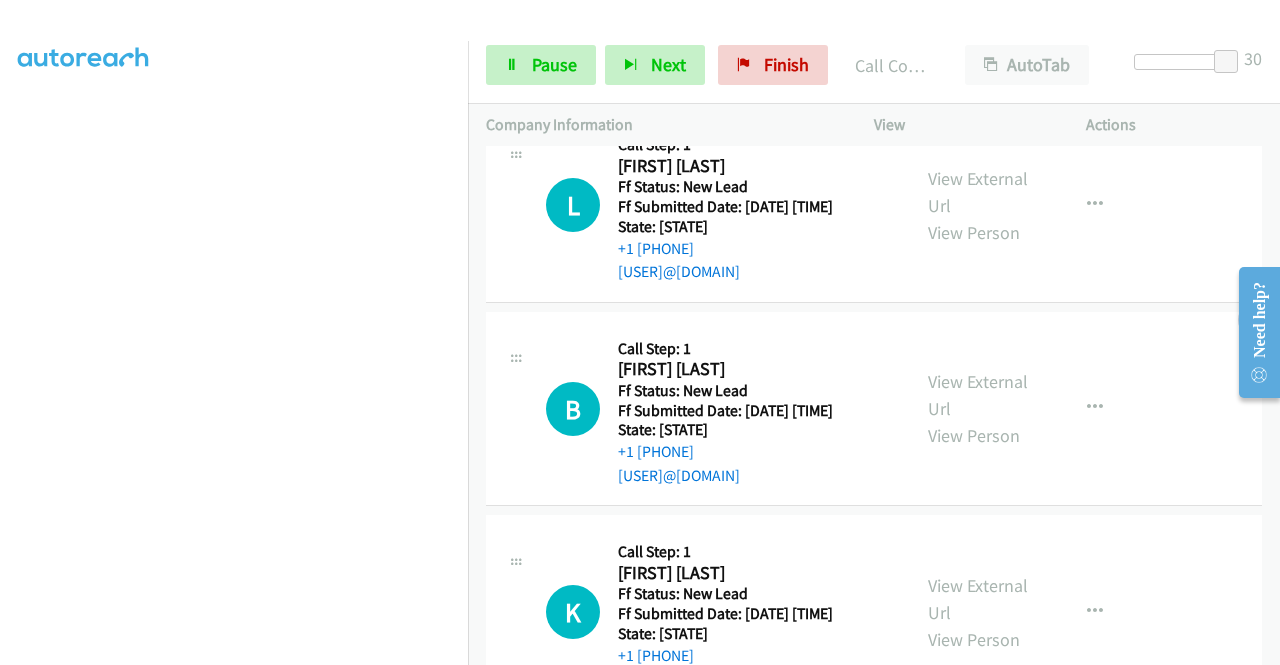scroll, scrollTop: 4026, scrollLeft: 0, axis: vertical 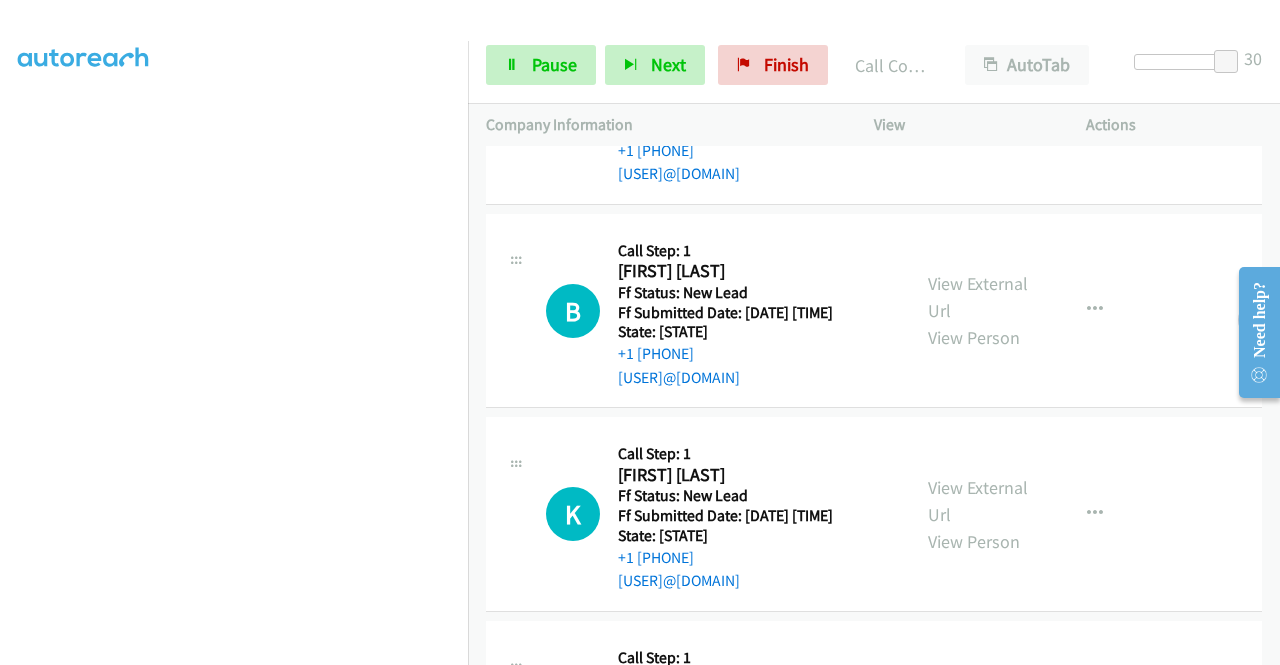 click on "View External Url" at bounding box center [978, 94] 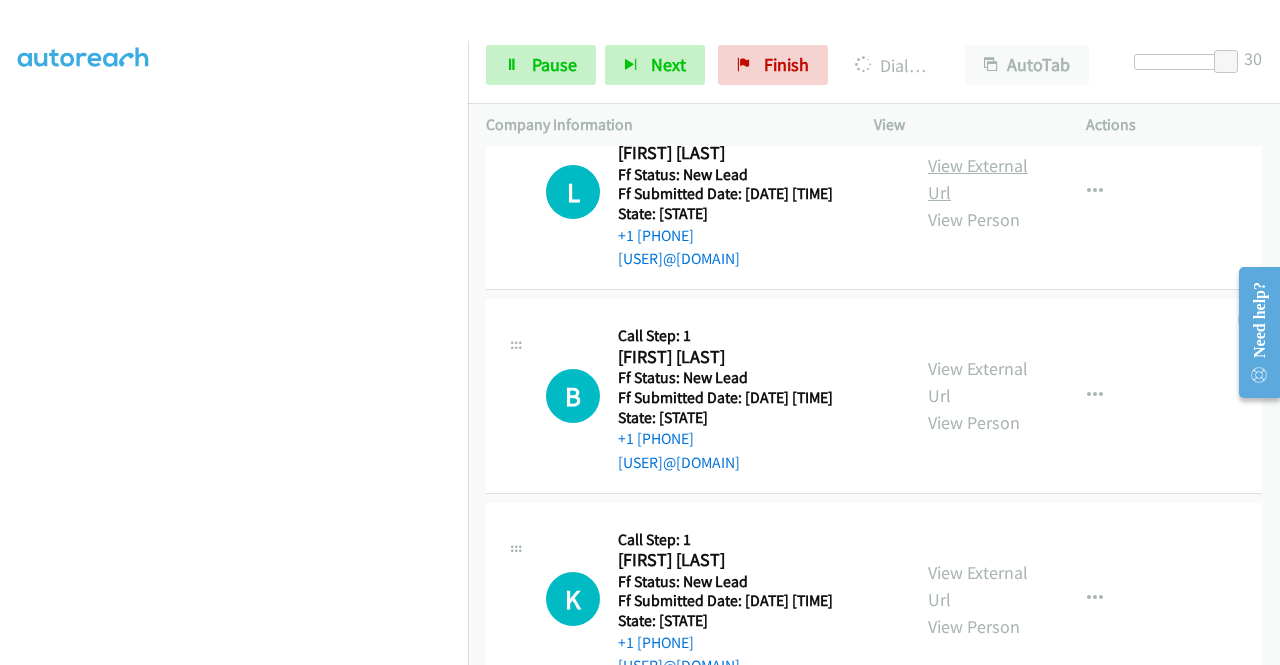 scroll, scrollTop: 456, scrollLeft: 0, axis: vertical 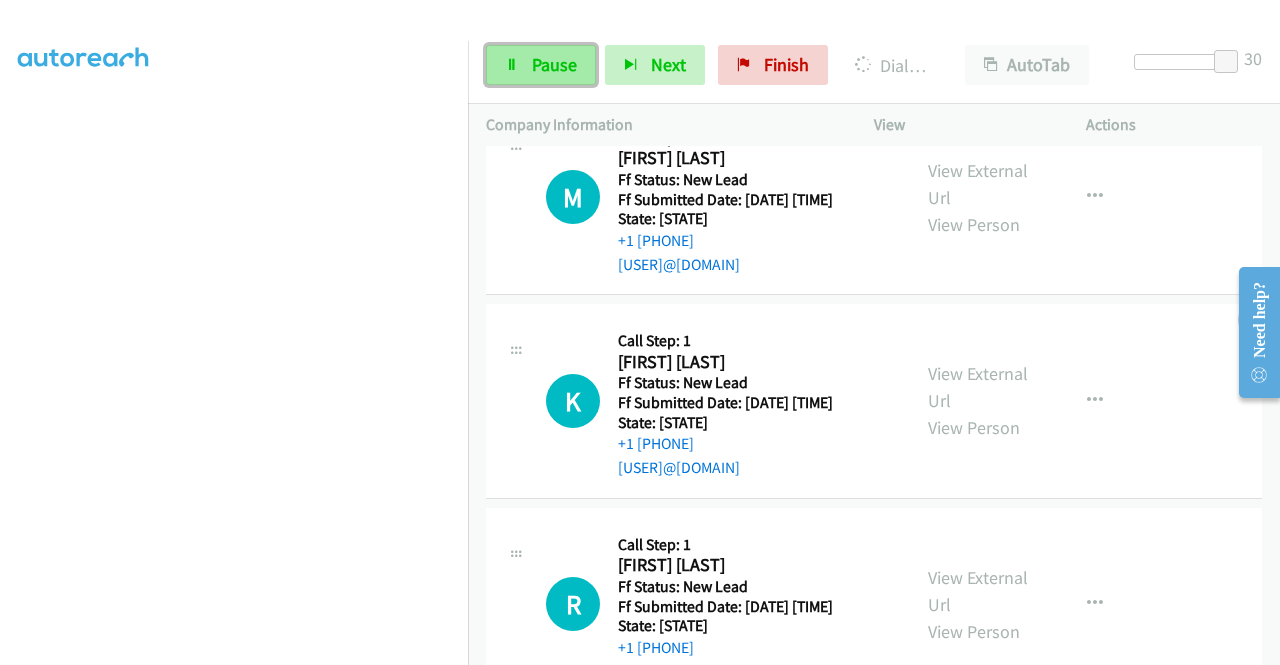click on "Pause" at bounding box center [554, 64] 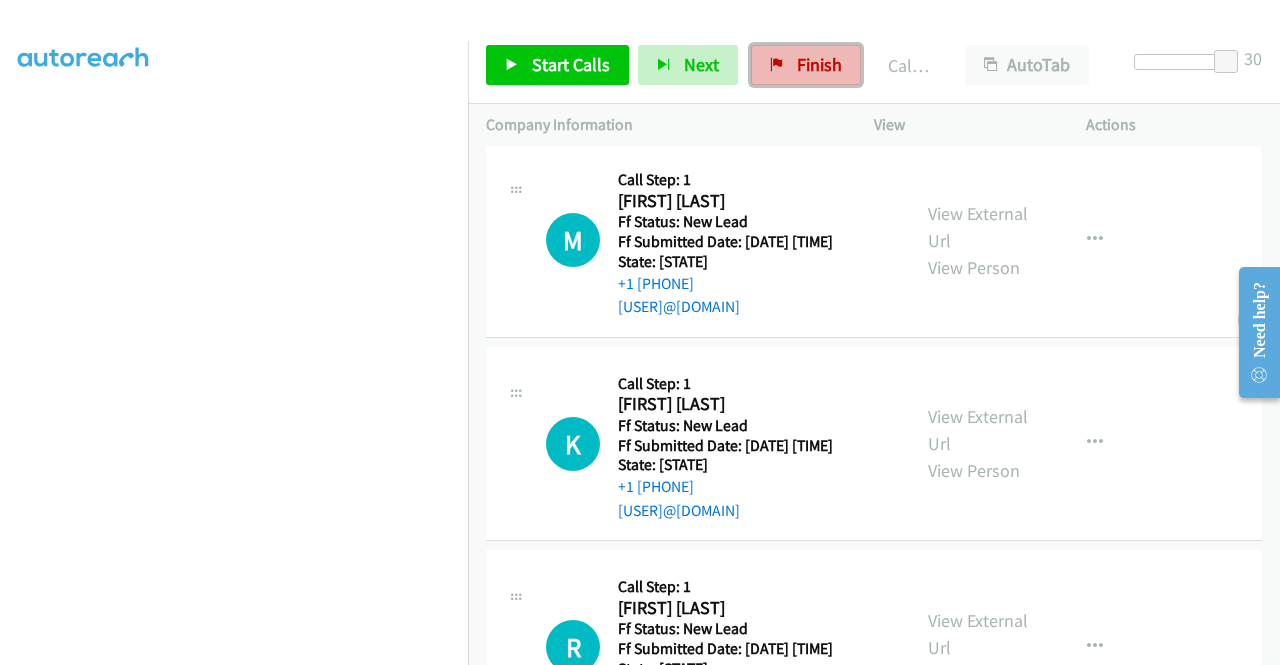 click on "Finish" at bounding box center [819, 64] 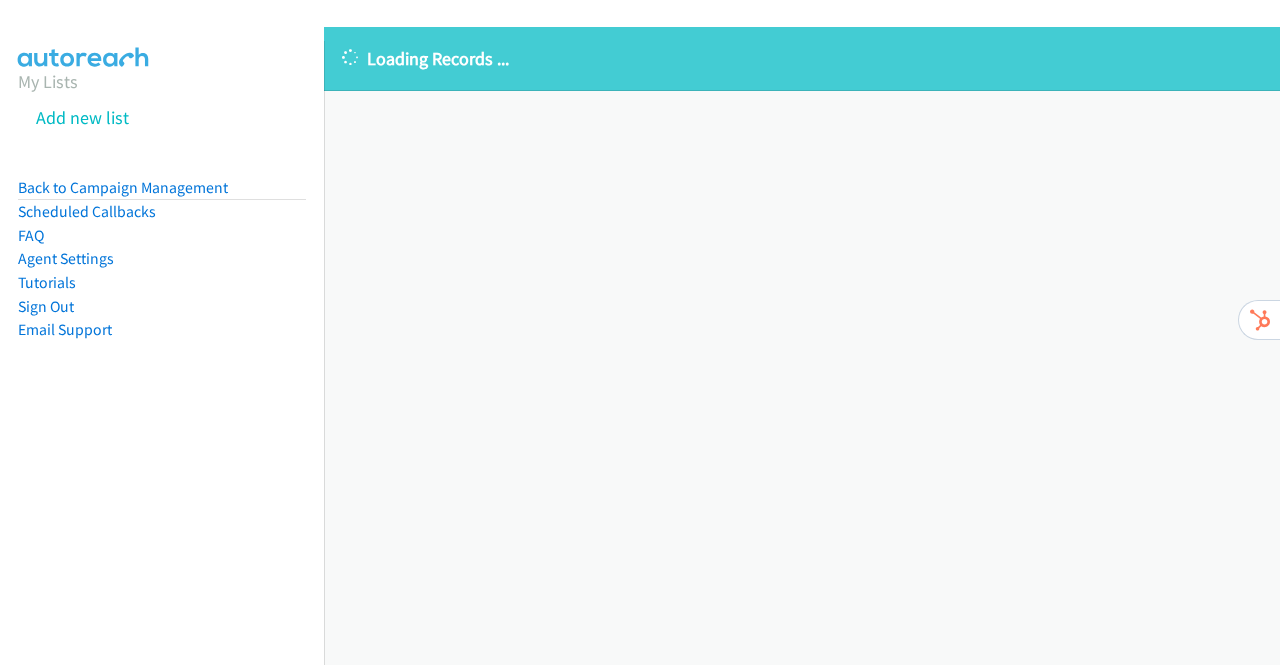 scroll, scrollTop: 0, scrollLeft: 0, axis: both 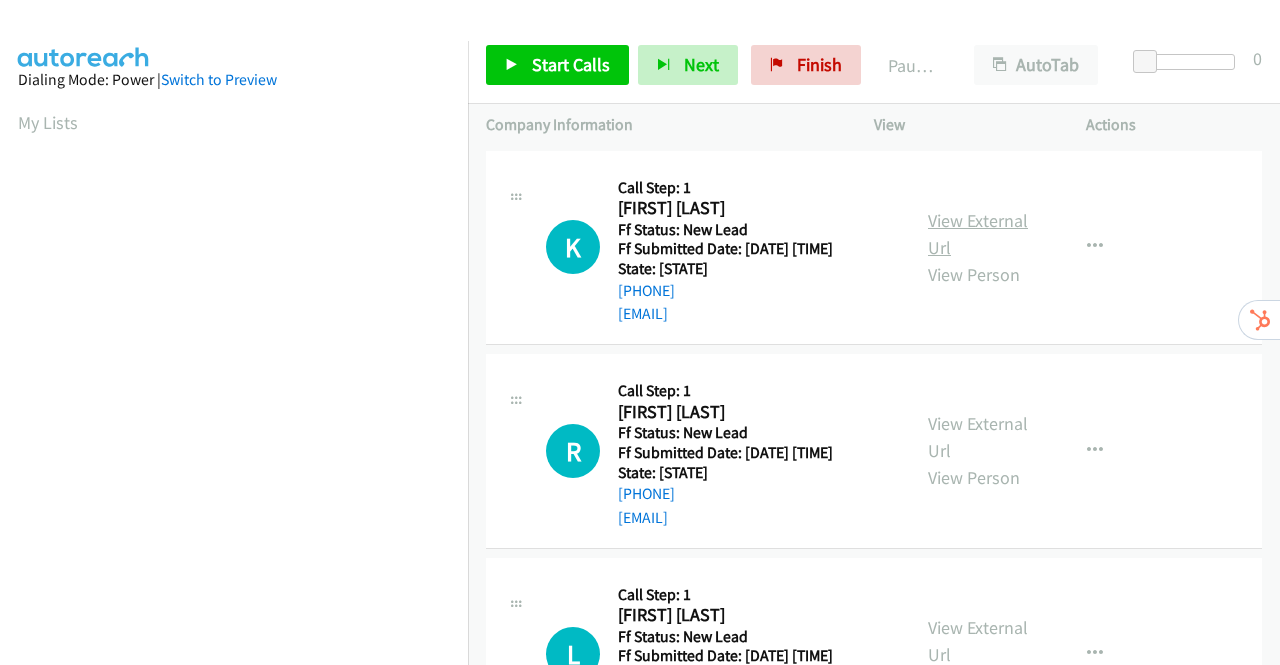 click on "View External Url" at bounding box center [978, 234] 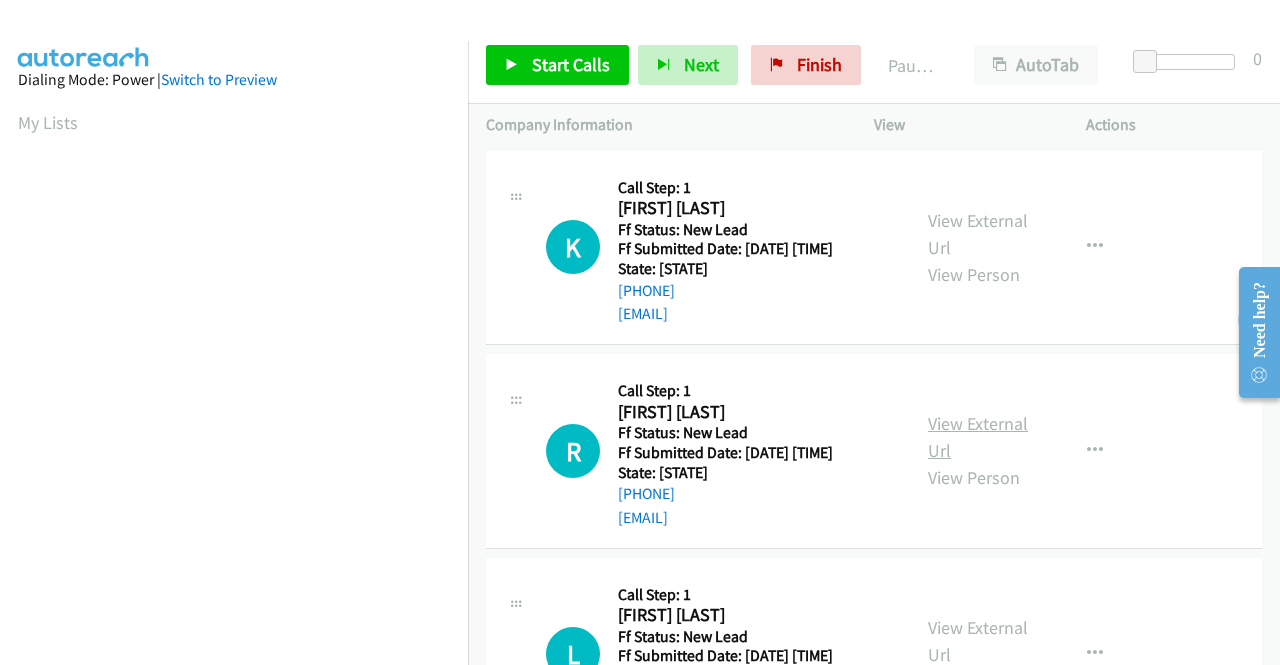 click on "View External Url" at bounding box center (978, 437) 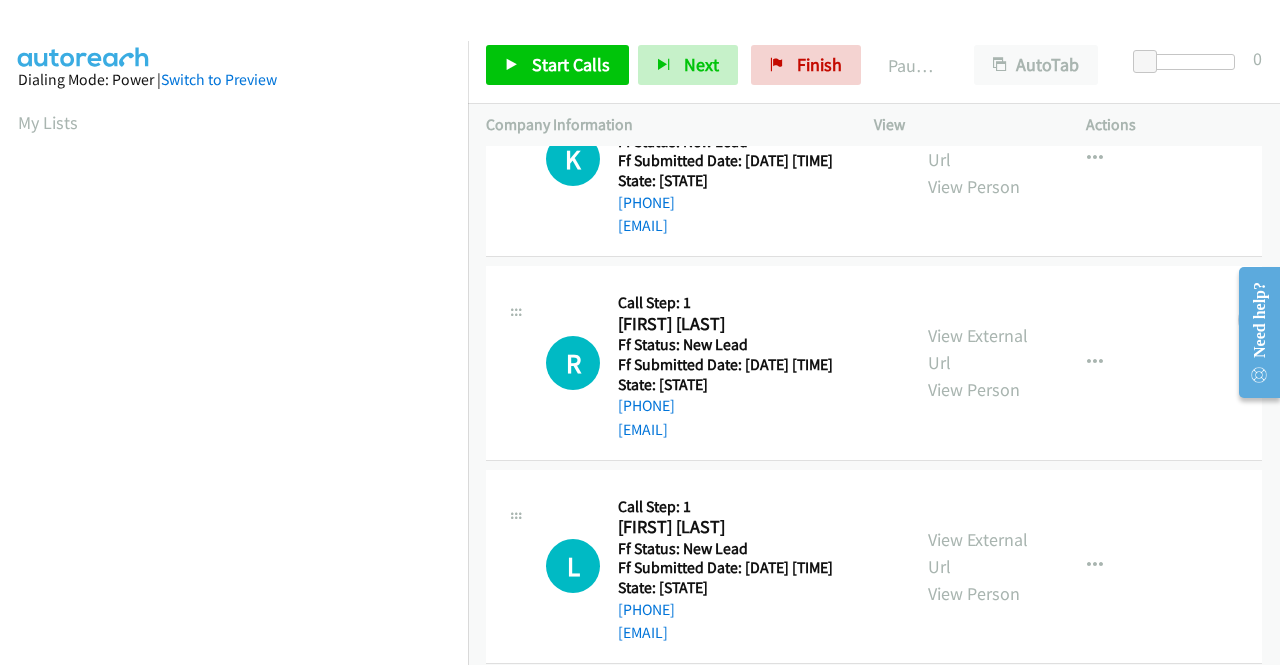 scroll, scrollTop: 200, scrollLeft: 0, axis: vertical 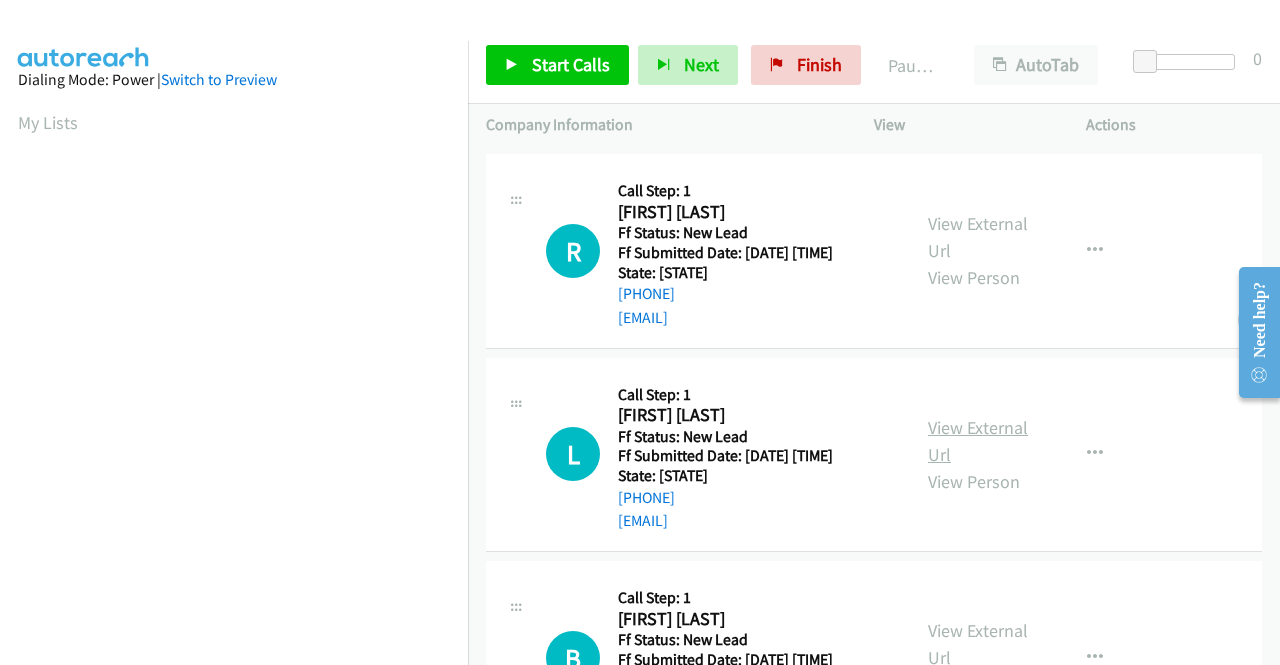 click on "View External Url" at bounding box center [978, 441] 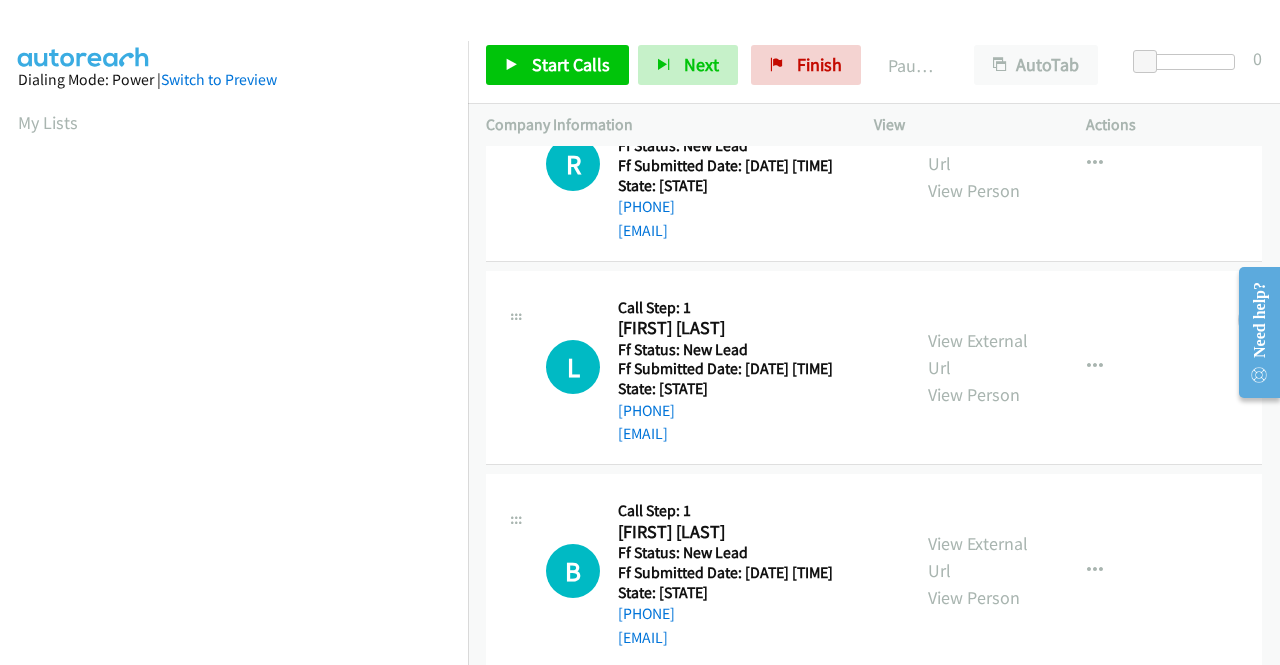 scroll, scrollTop: 400, scrollLeft: 0, axis: vertical 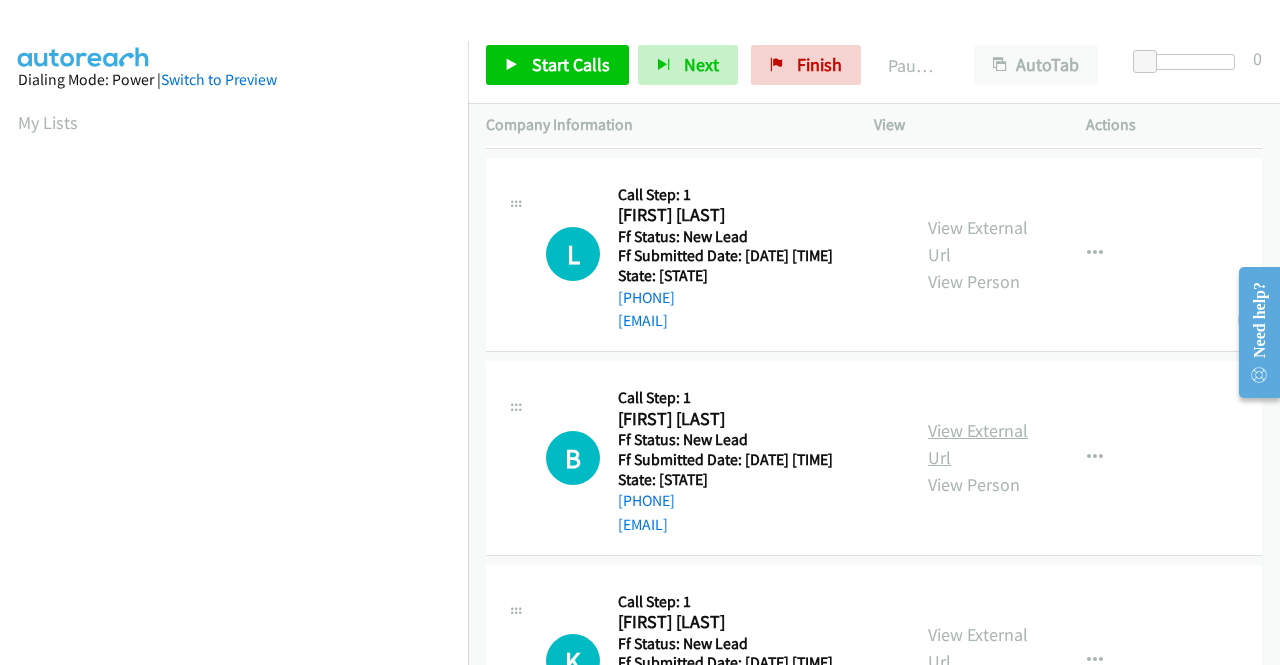 click on "View External Url" at bounding box center (978, 444) 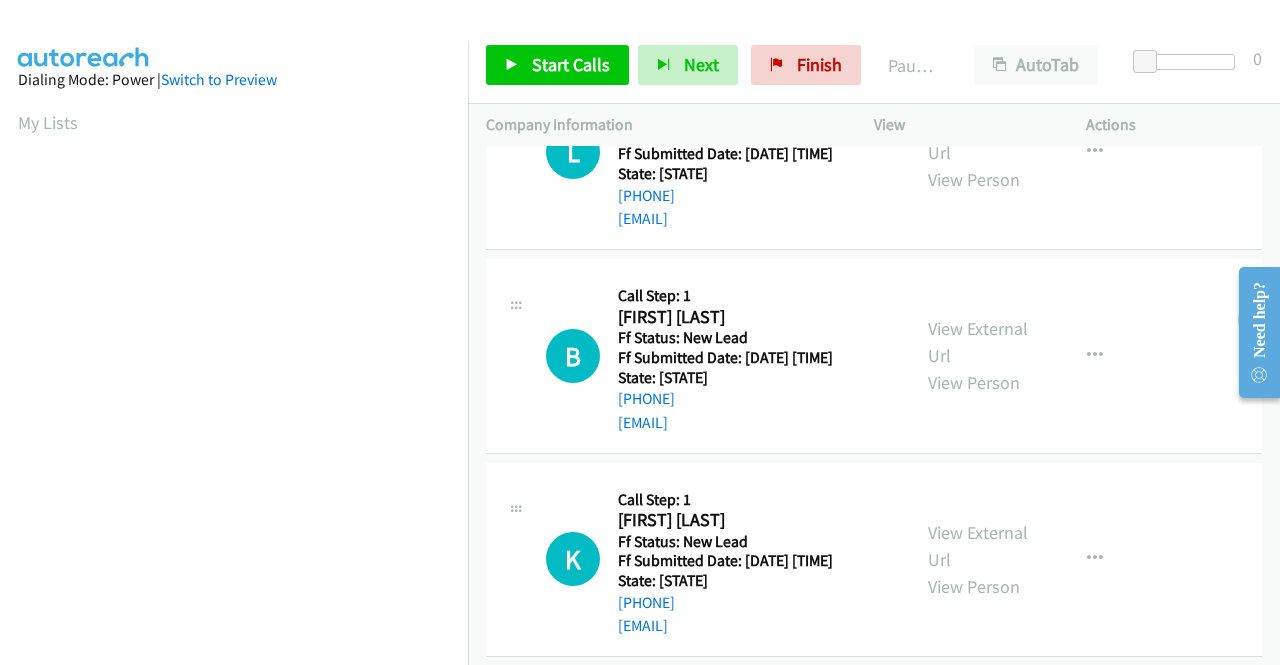 scroll, scrollTop: 600, scrollLeft: 0, axis: vertical 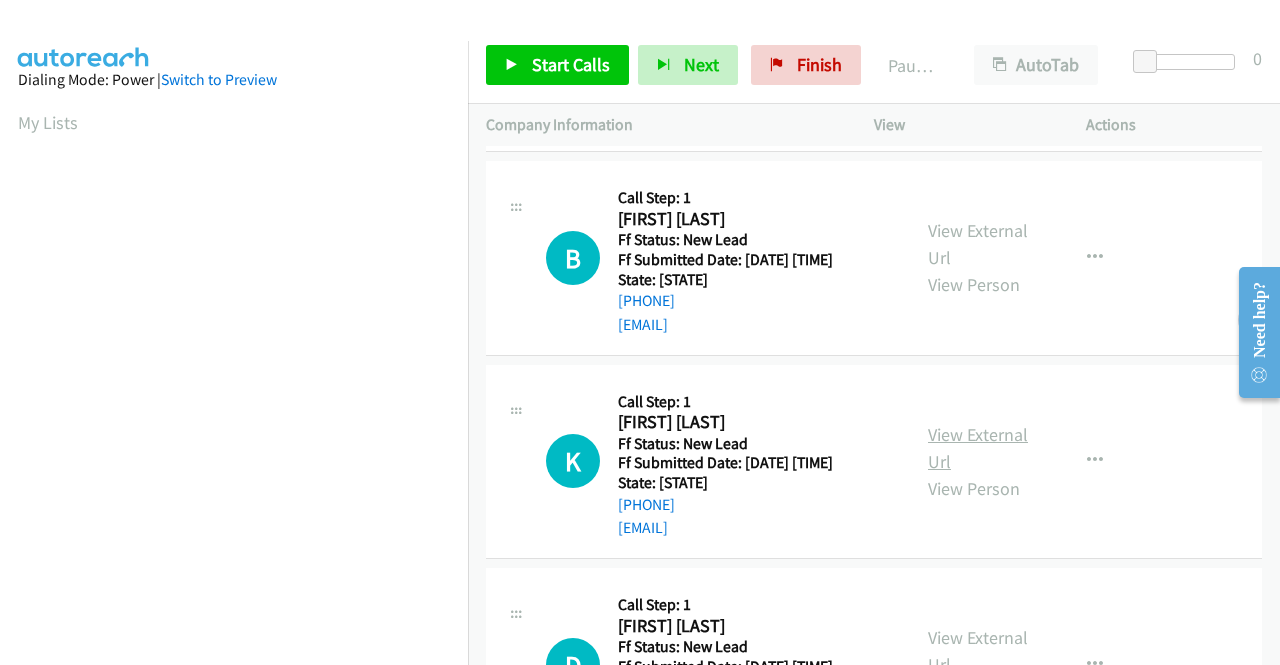 click on "View External Url" at bounding box center (978, 448) 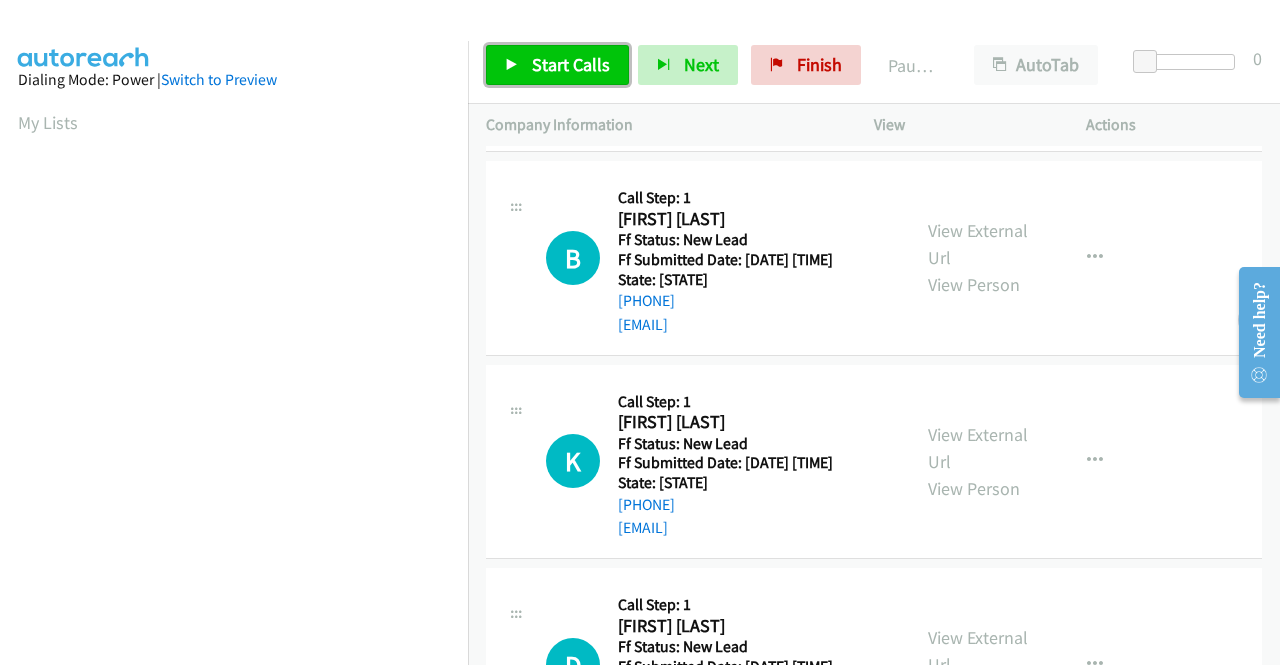 click on "Start Calls" at bounding box center [571, 64] 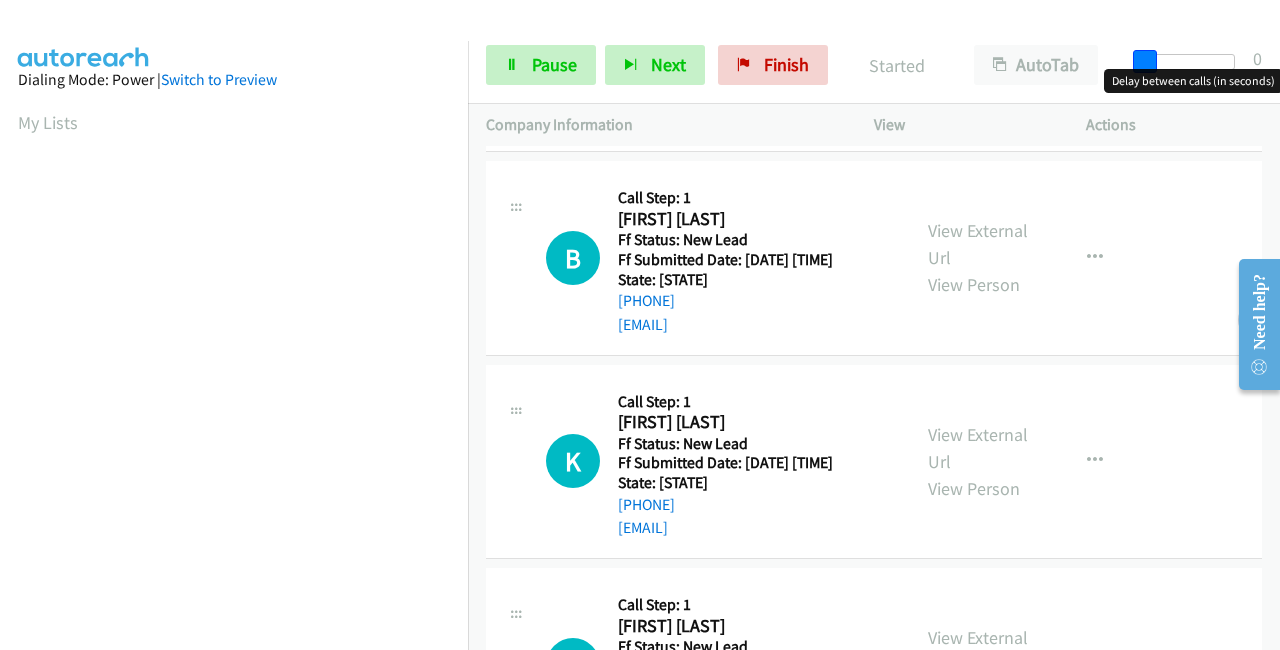 drag, startPoint x: 1146, startPoint y: 55, endPoint x: 1279, endPoint y: 55, distance: 133 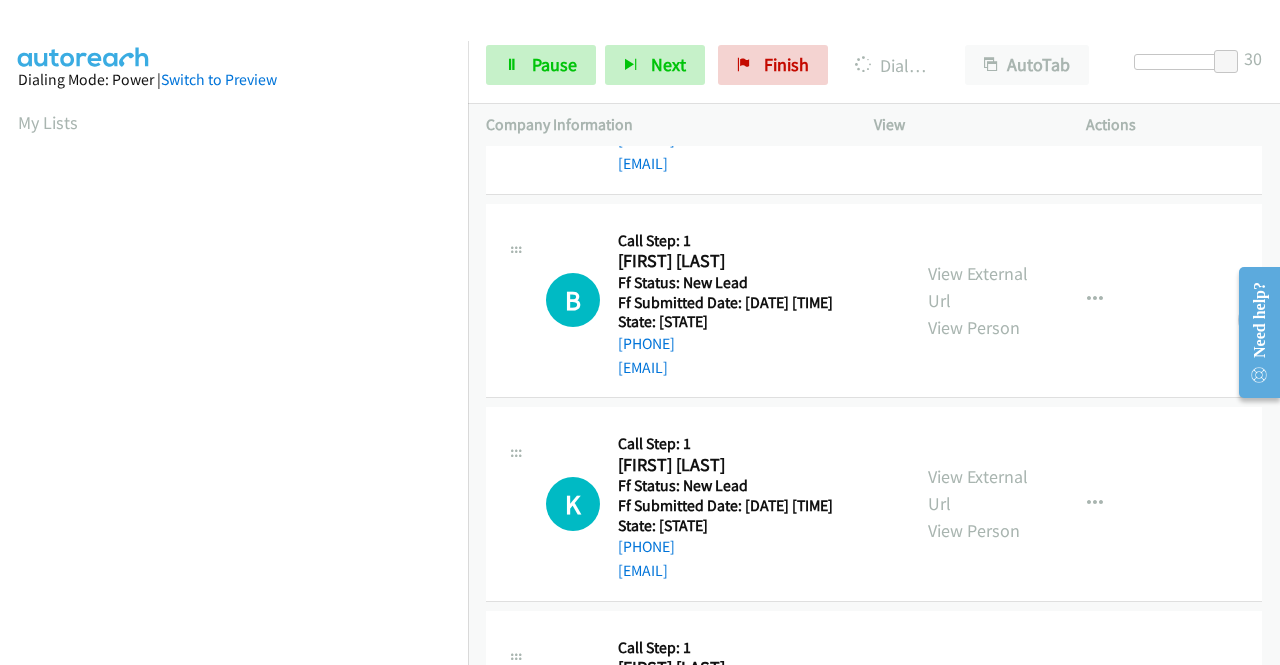 scroll, scrollTop: 456, scrollLeft: 0, axis: vertical 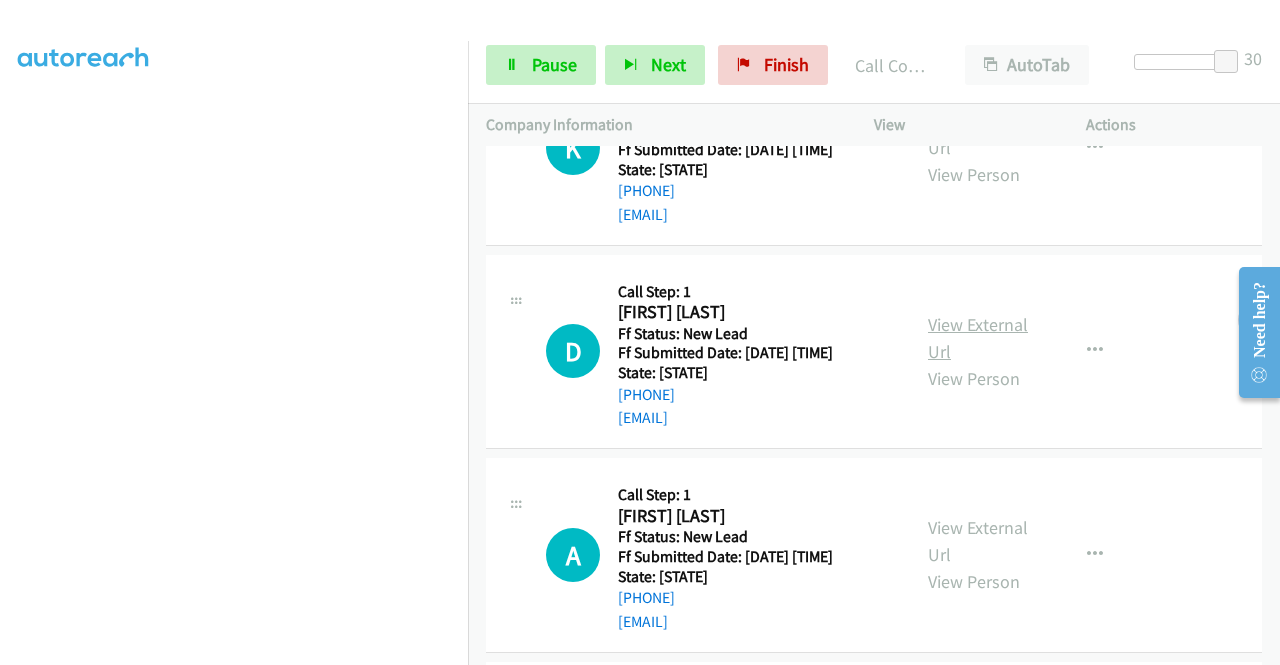 click on "View External Url" at bounding box center [978, 338] 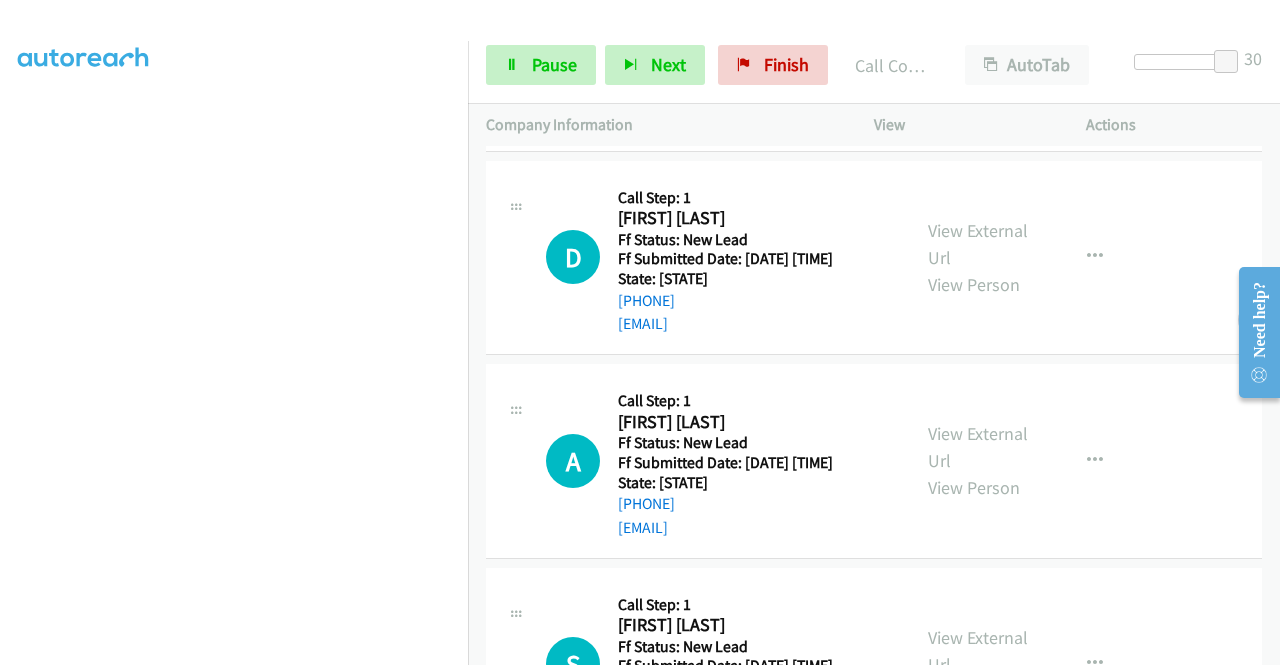 scroll, scrollTop: 1384, scrollLeft: 0, axis: vertical 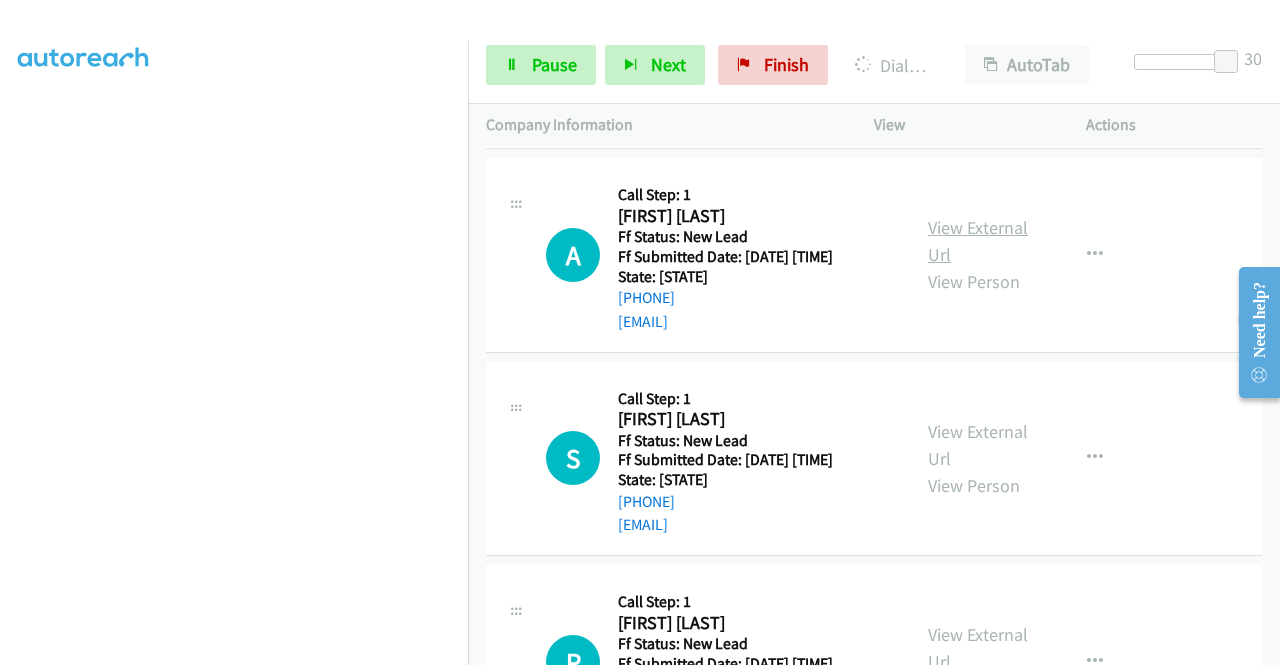 click on "View External Url" at bounding box center (978, 241) 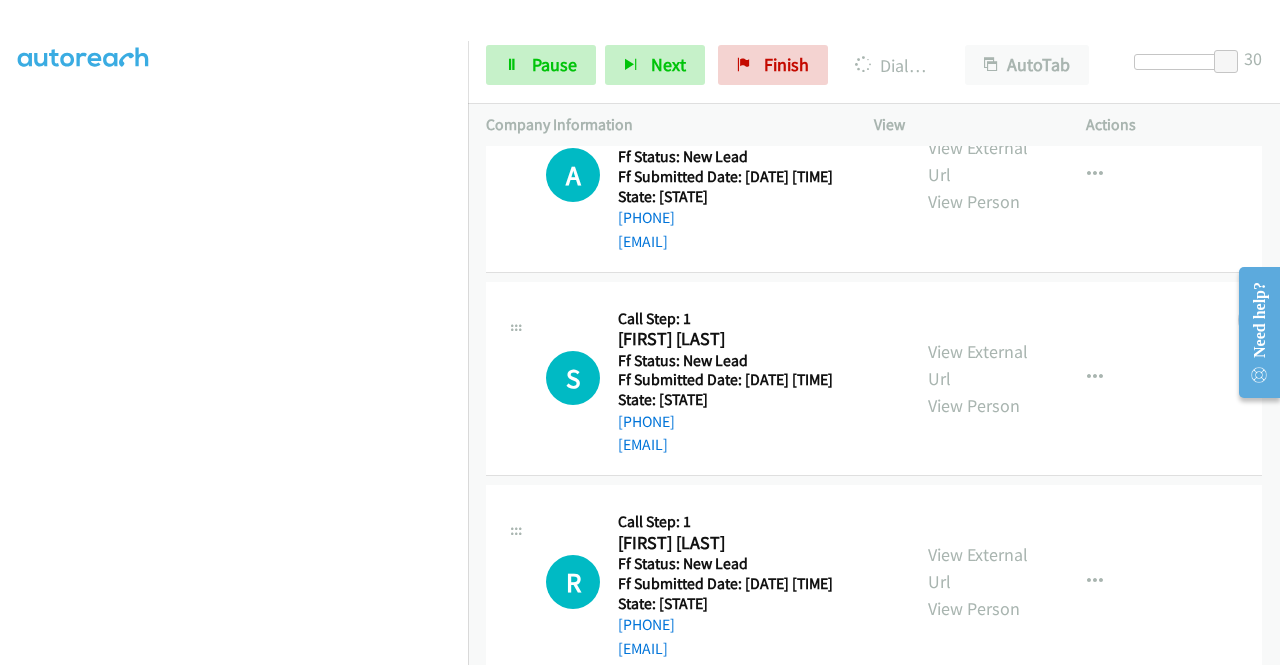 scroll, scrollTop: 1584, scrollLeft: 0, axis: vertical 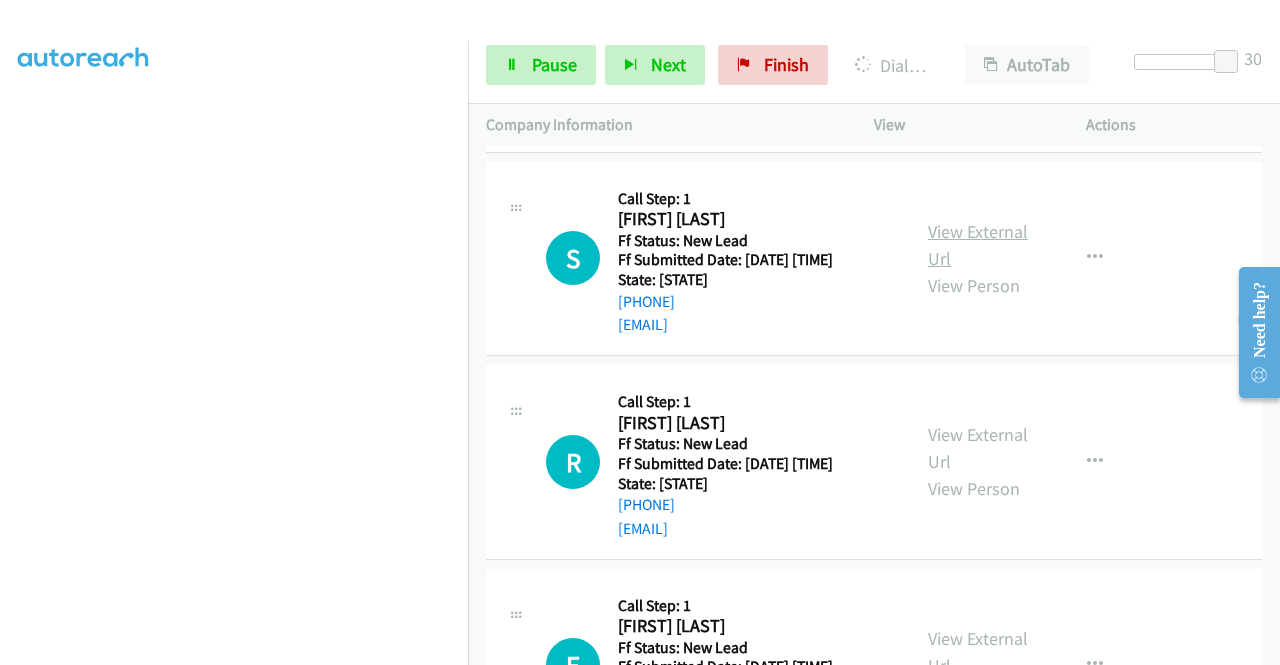 click on "View External Url" at bounding box center [978, 245] 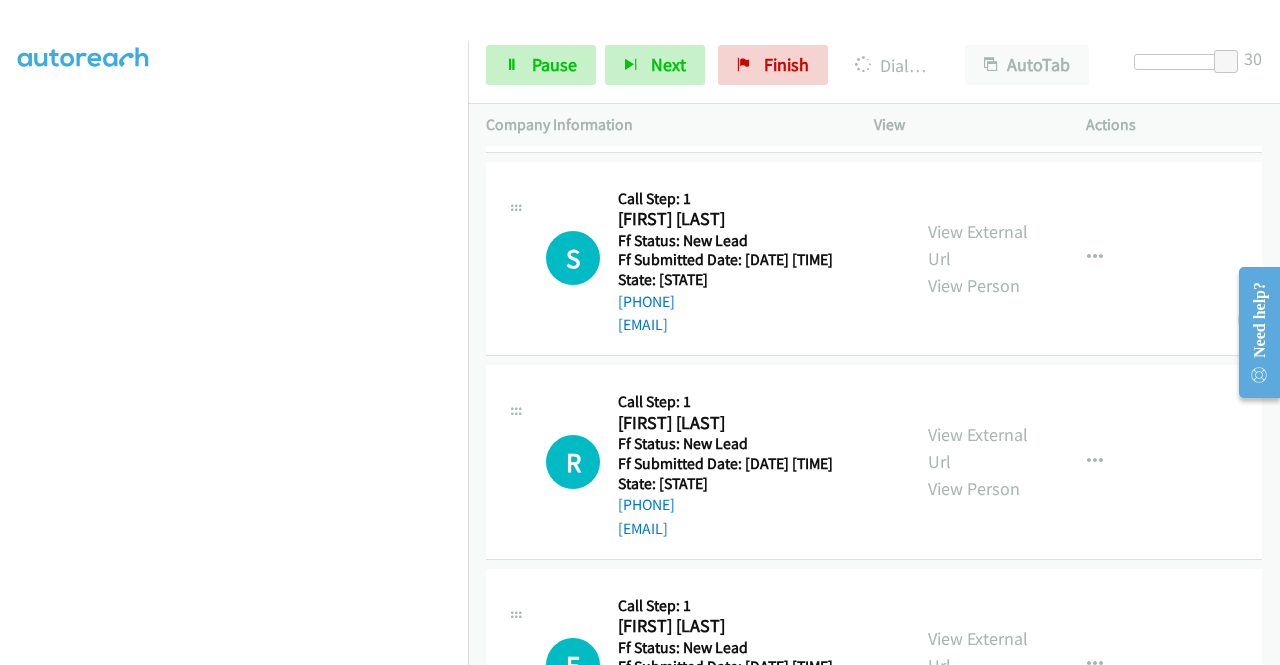 scroll, scrollTop: 456, scrollLeft: 0, axis: vertical 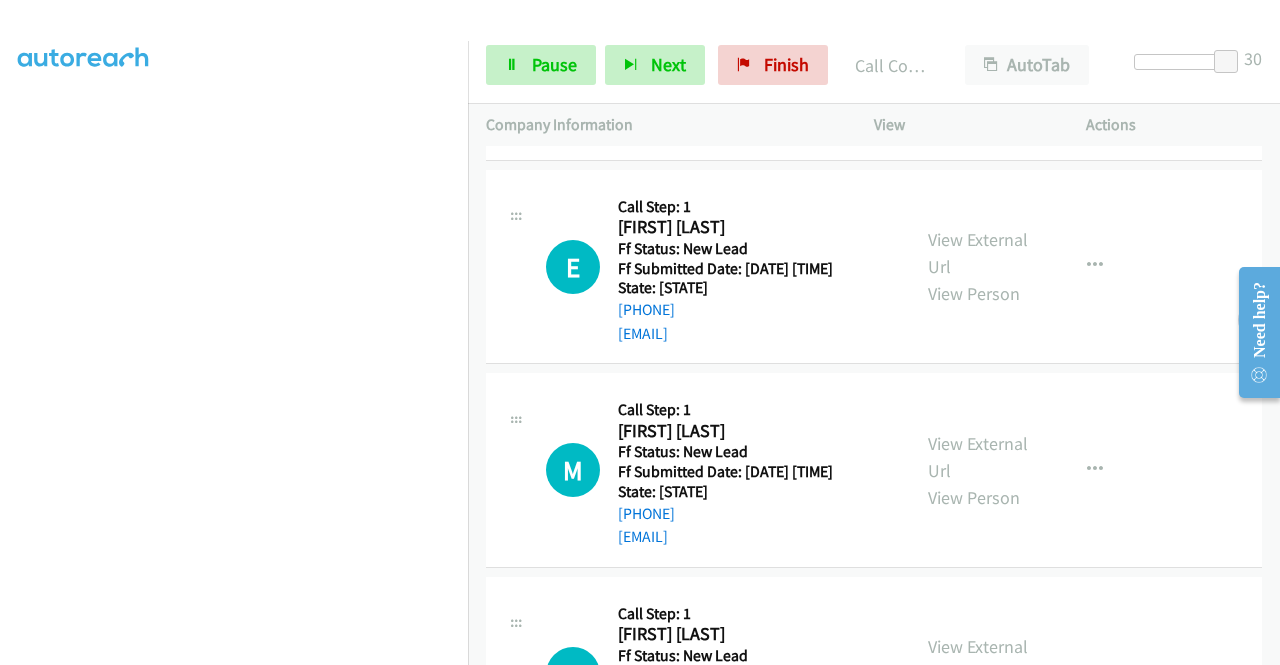 click on "View External Url" at bounding box center [978, 50] 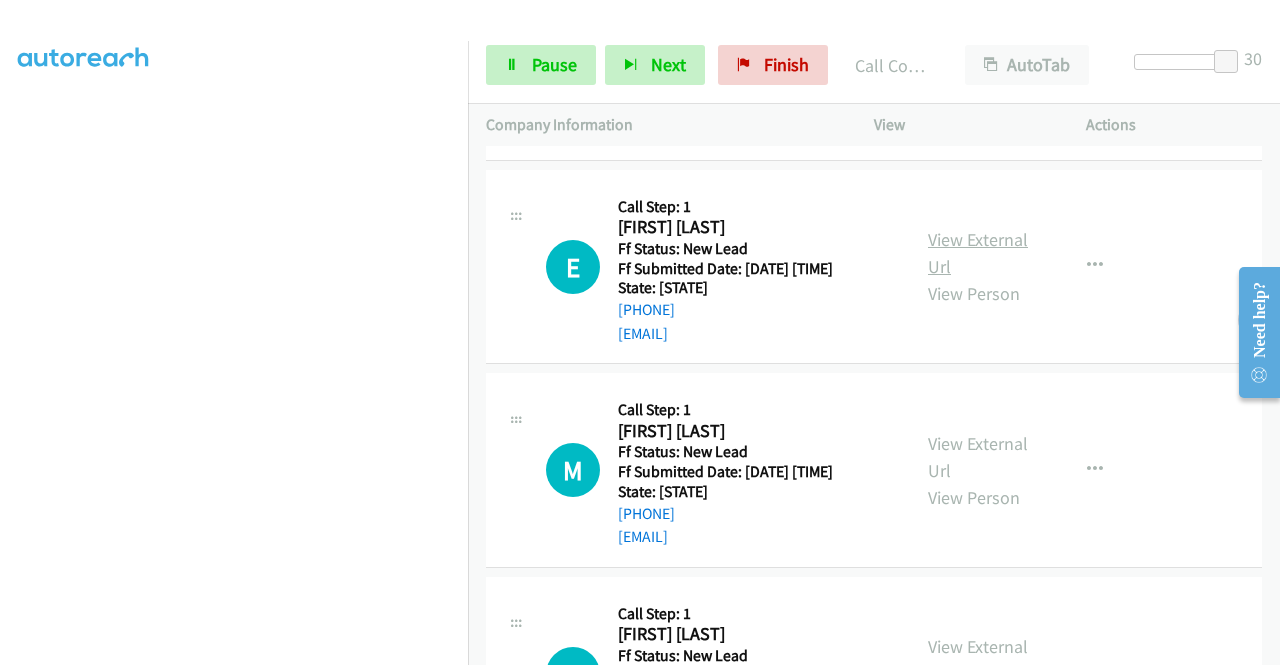 click on "View External Url" at bounding box center [978, 253] 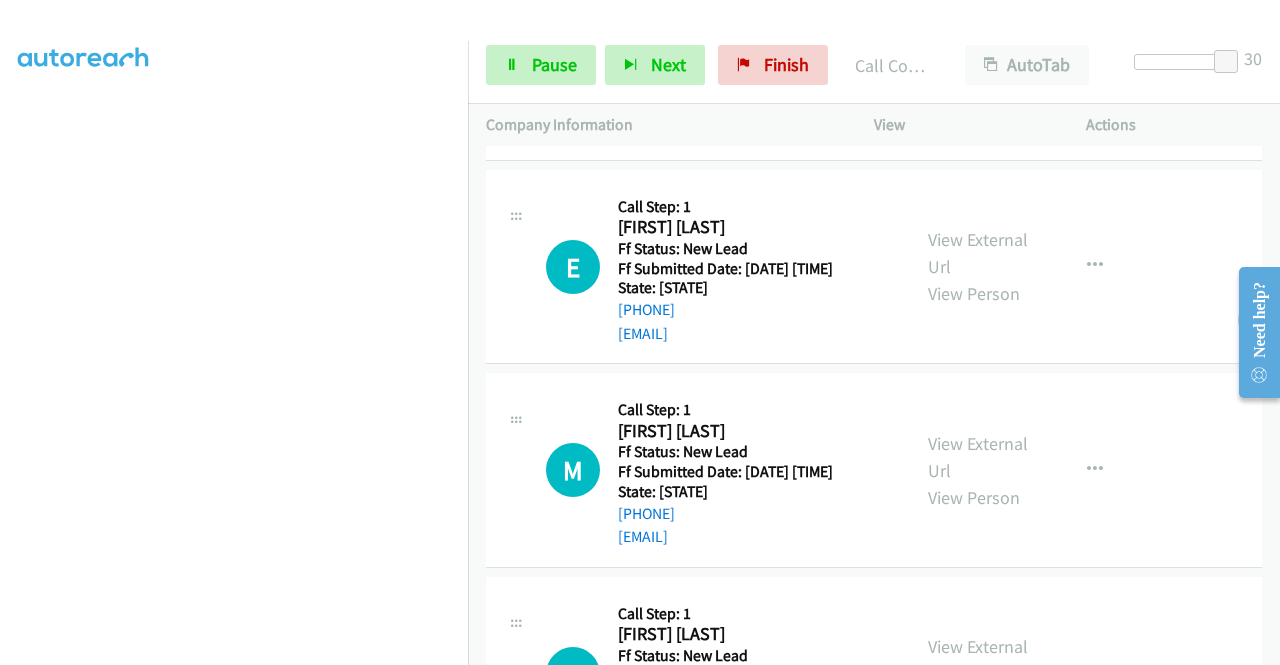 scroll, scrollTop: 2268, scrollLeft: 0, axis: vertical 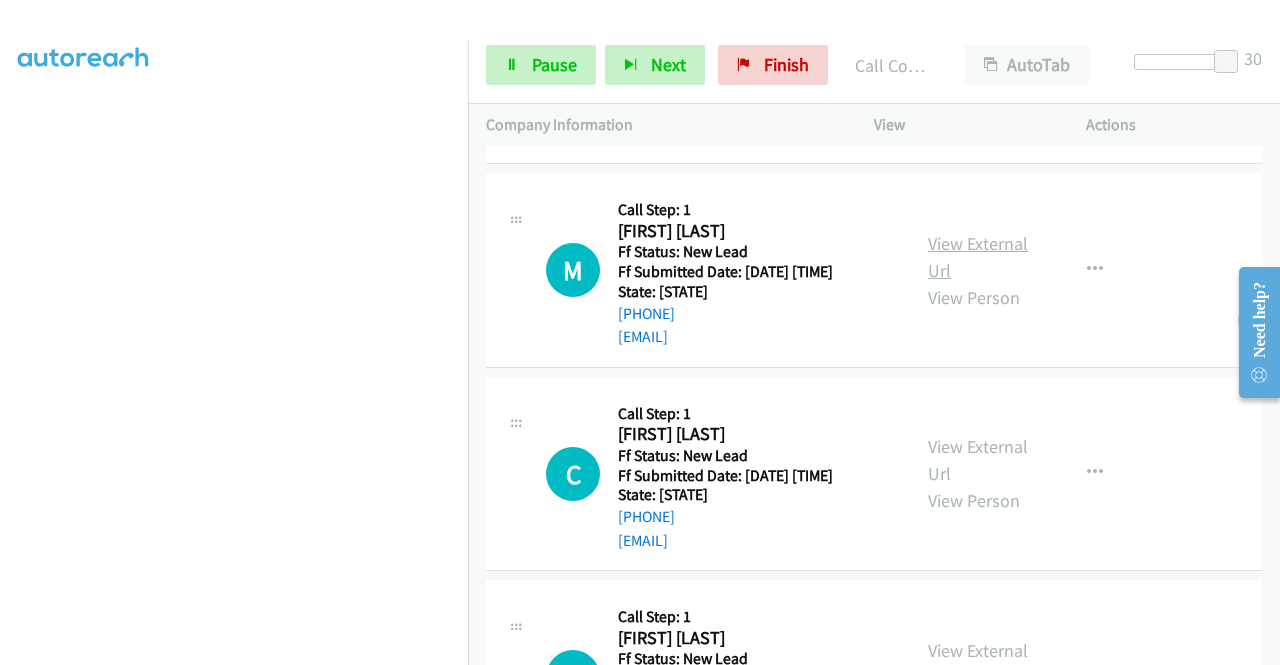 click on "View External Url" at bounding box center [978, 257] 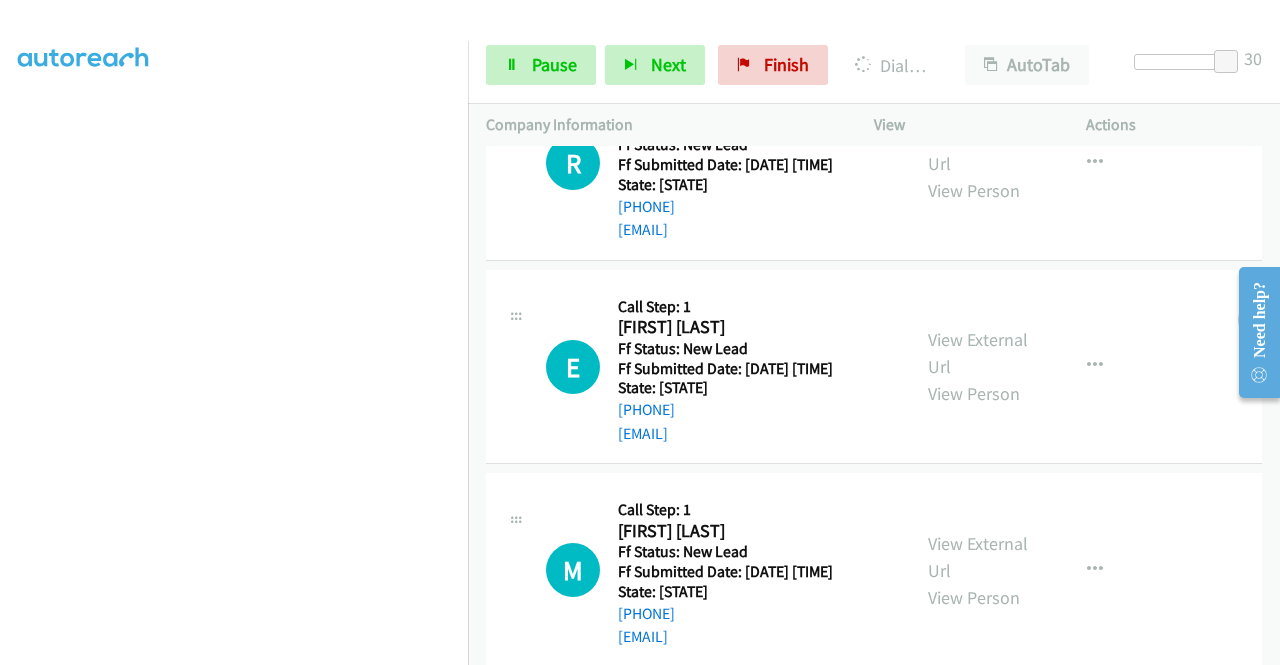 scroll, scrollTop: 1568, scrollLeft: 0, axis: vertical 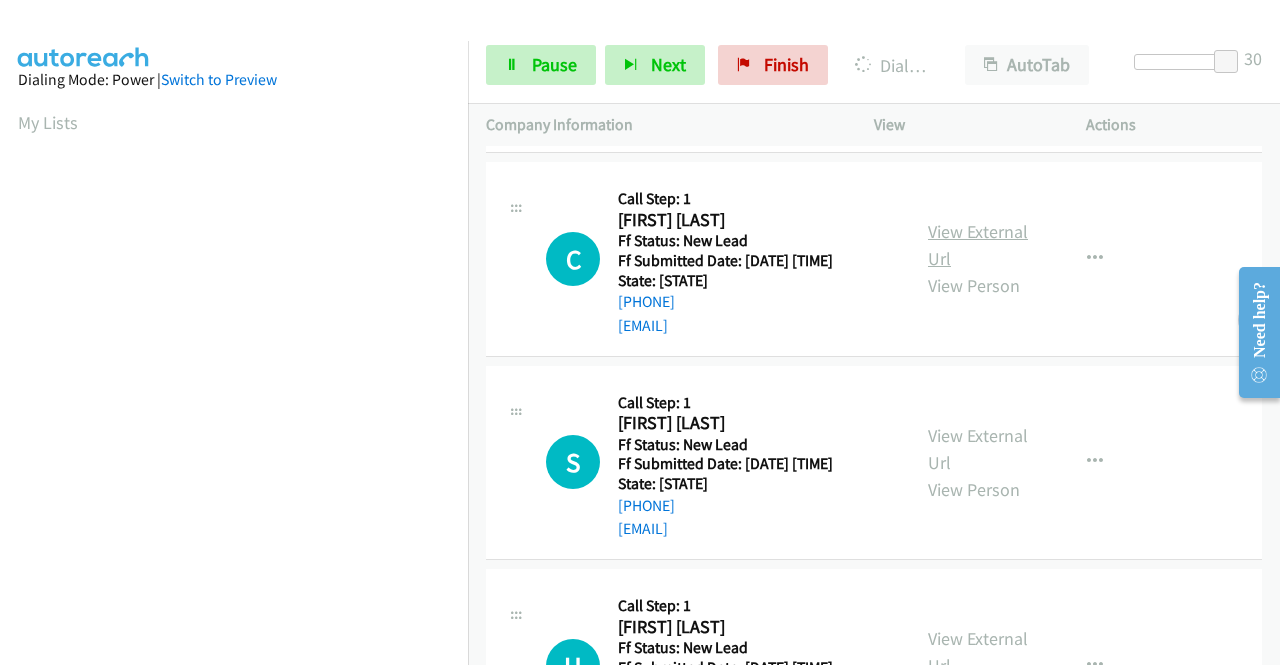 click on "View External Url" at bounding box center [978, 245] 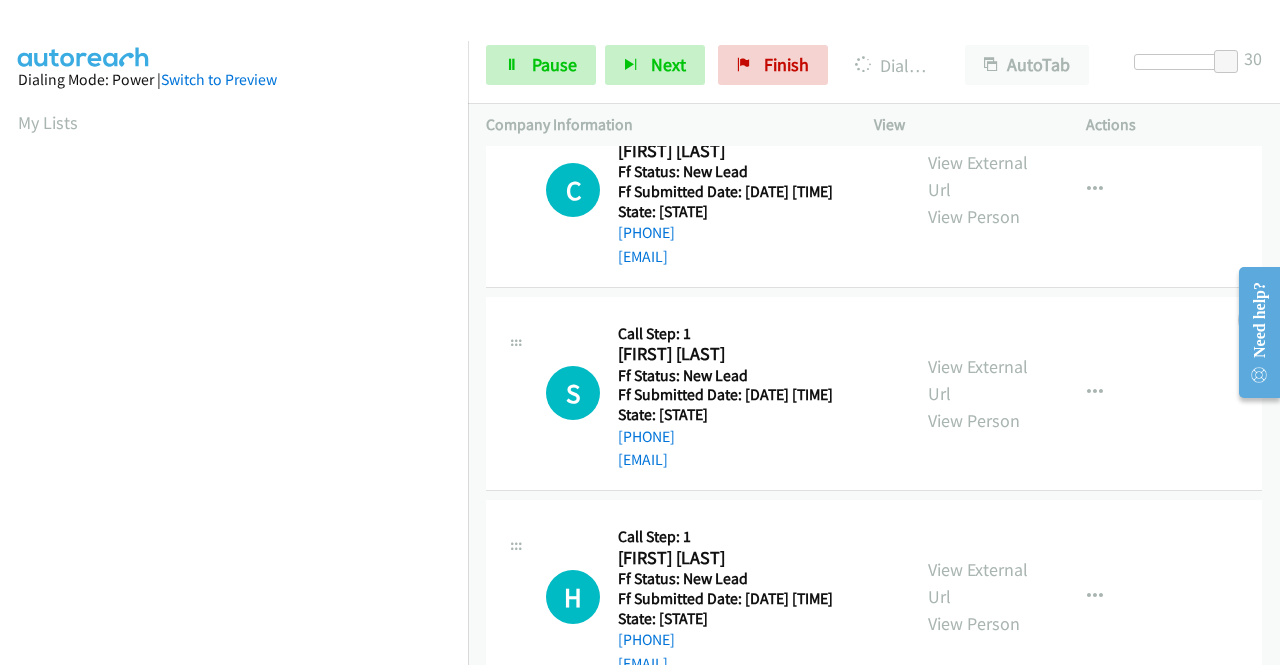 scroll, scrollTop: 2668, scrollLeft: 0, axis: vertical 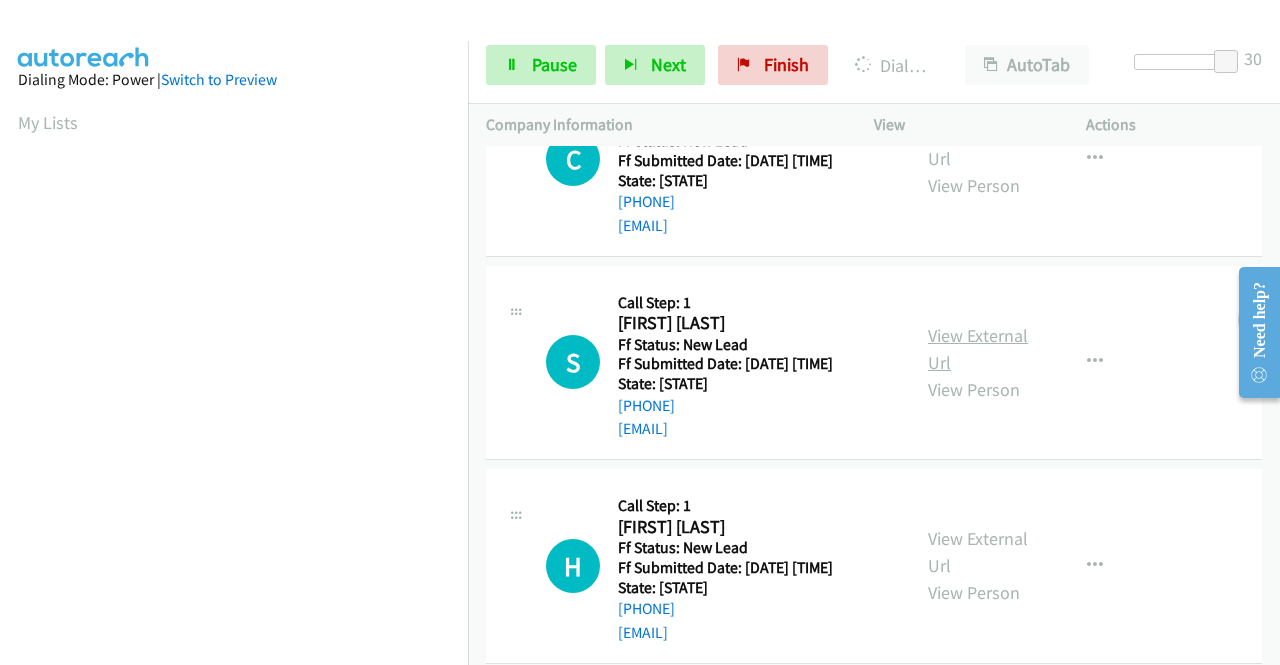 click on "View External Url" at bounding box center [978, 349] 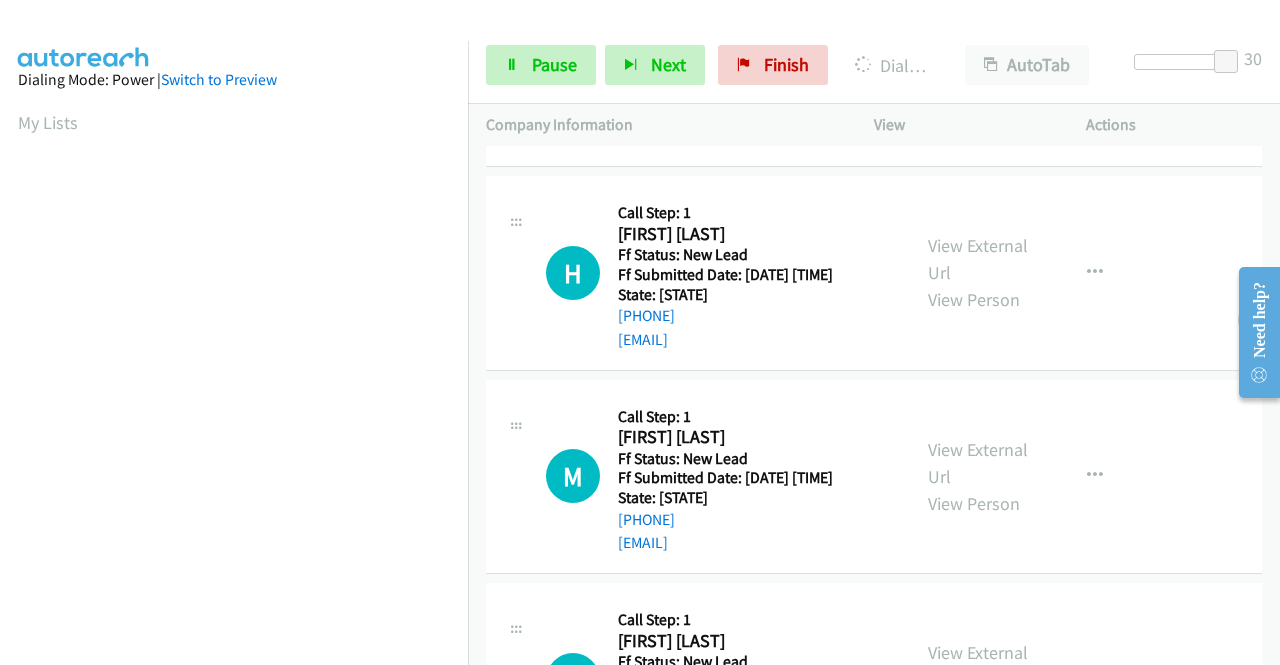 scroll, scrollTop: 2968, scrollLeft: 0, axis: vertical 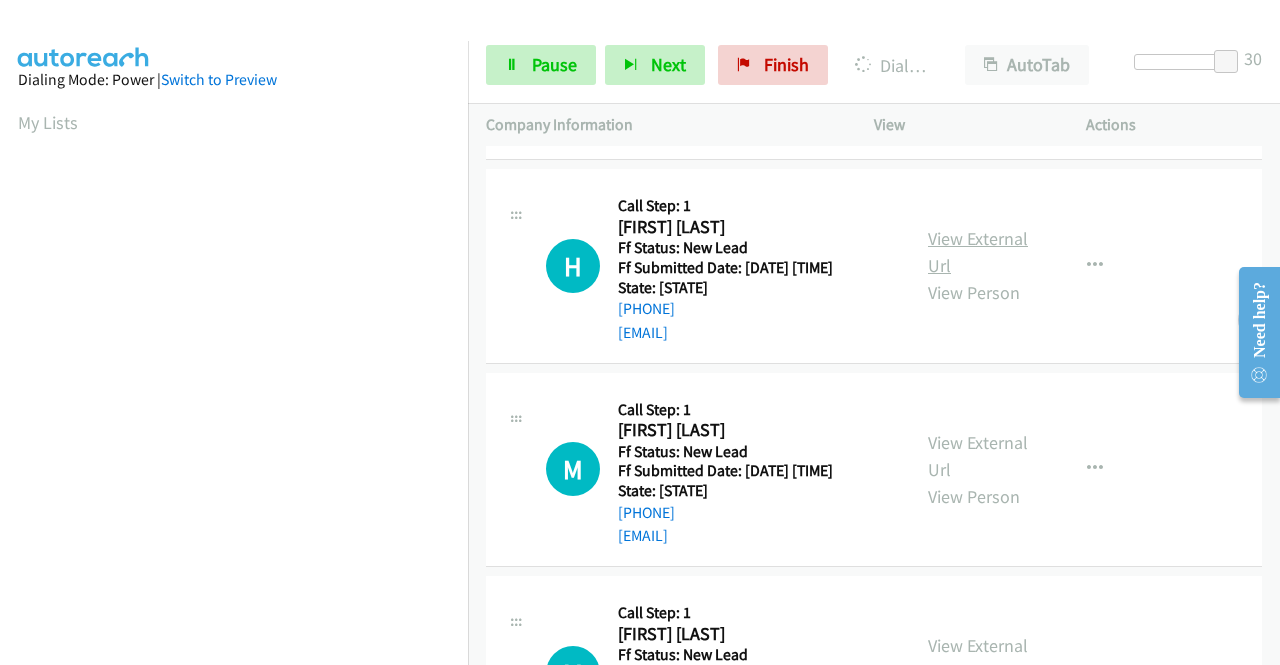 click on "View External Url" at bounding box center (978, 252) 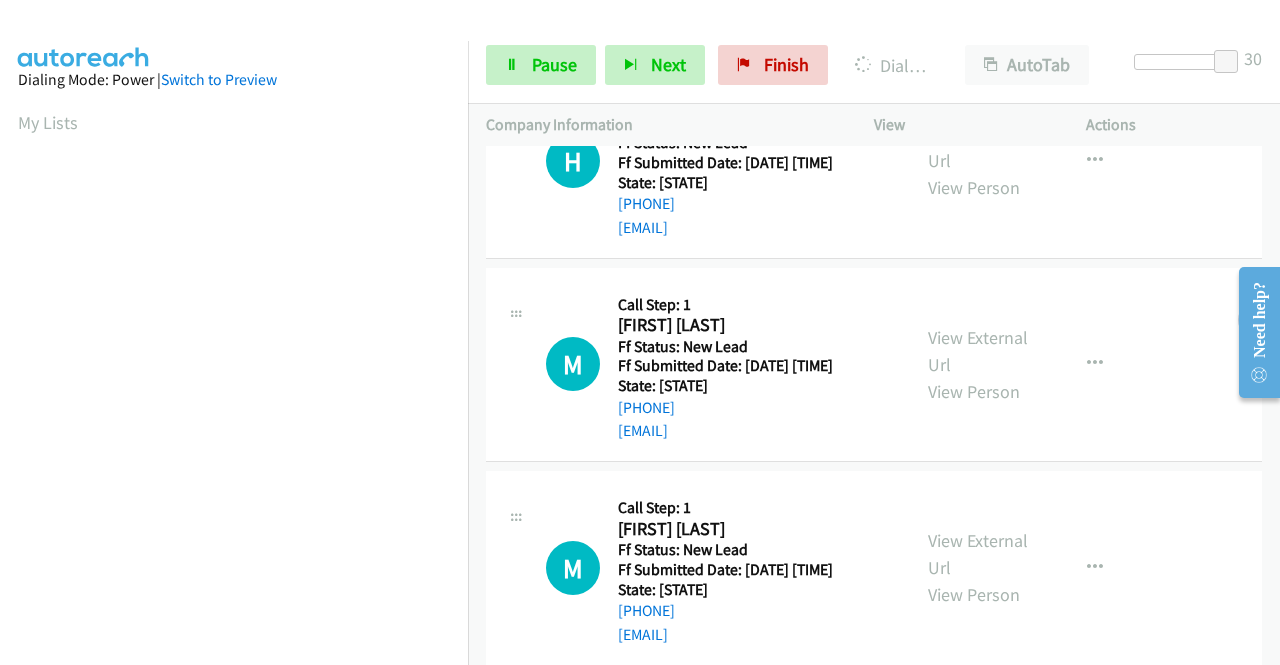 scroll, scrollTop: 3168, scrollLeft: 0, axis: vertical 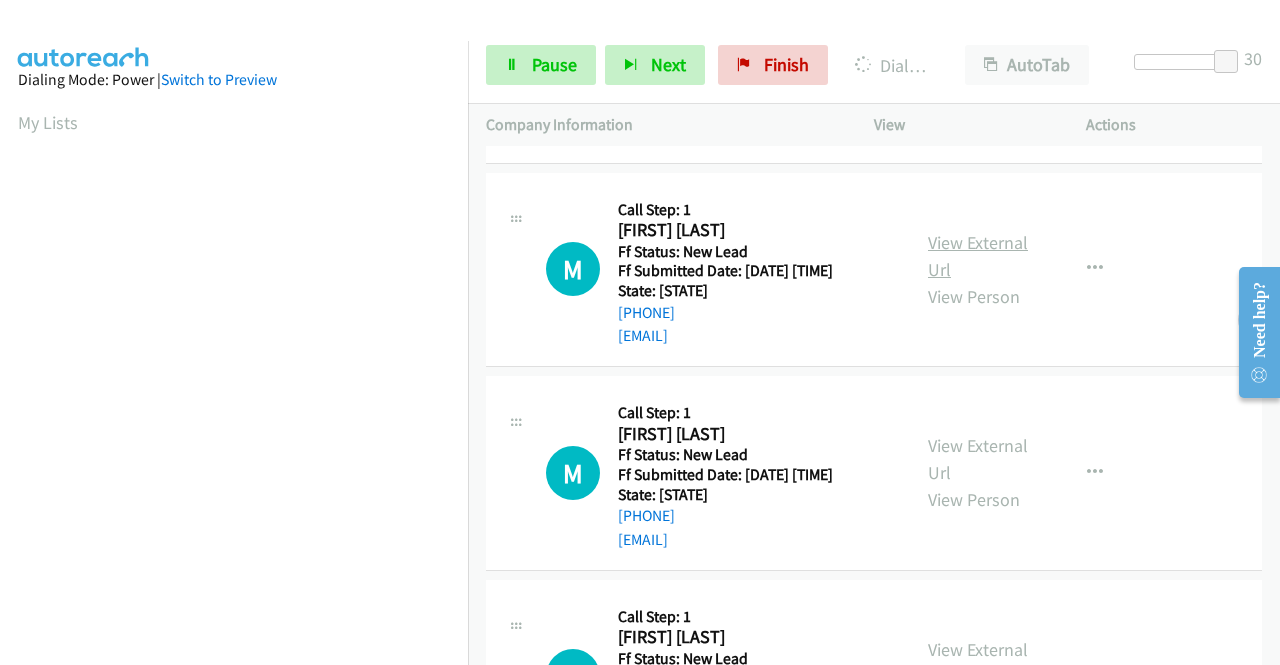 click on "View External Url" at bounding box center [978, 256] 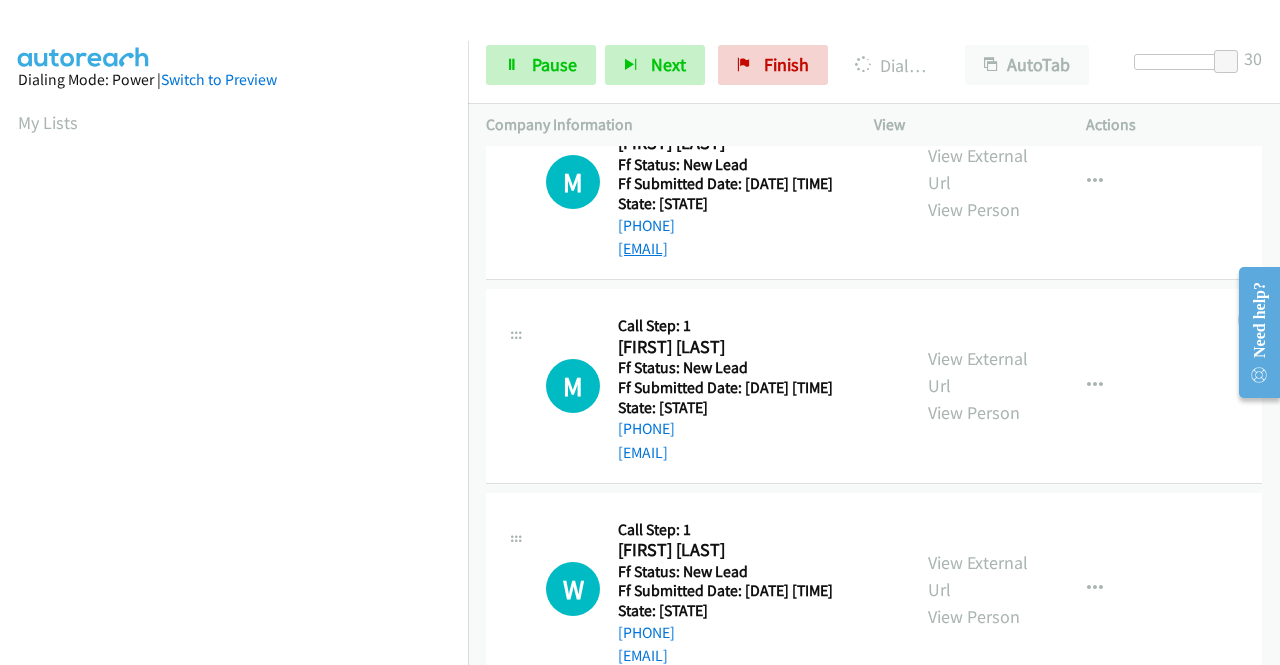 scroll, scrollTop: 3368, scrollLeft: 0, axis: vertical 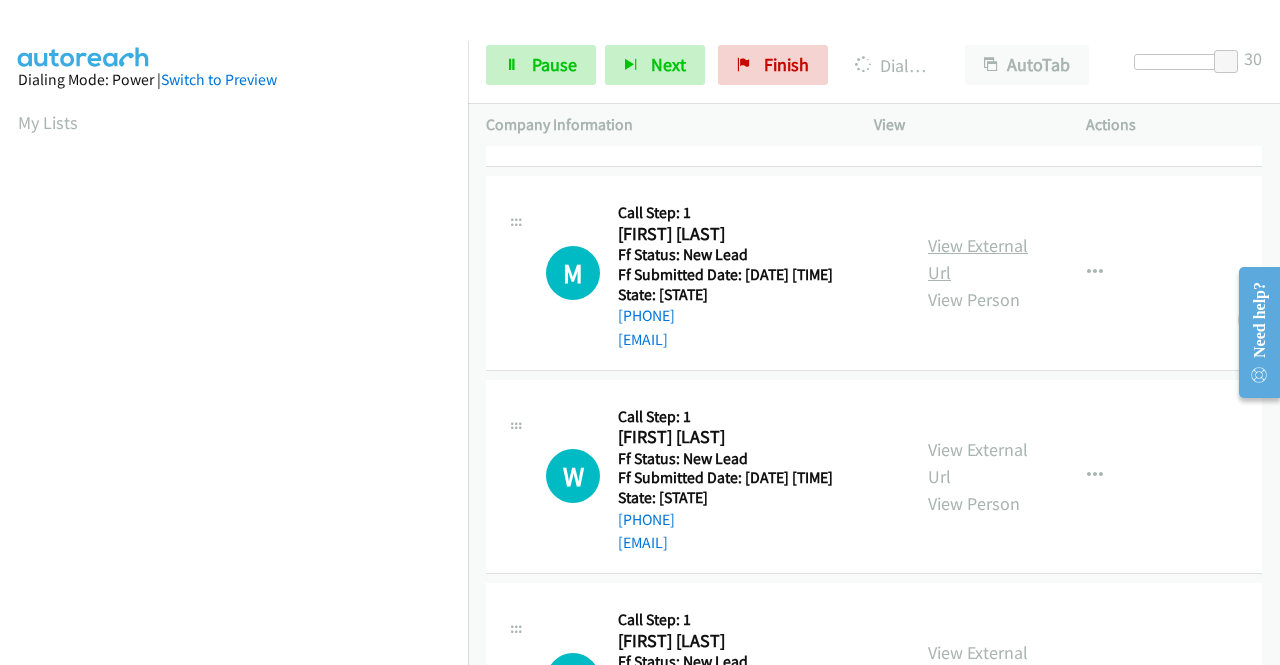 click on "View External Url" at bounding box center [978, 259] 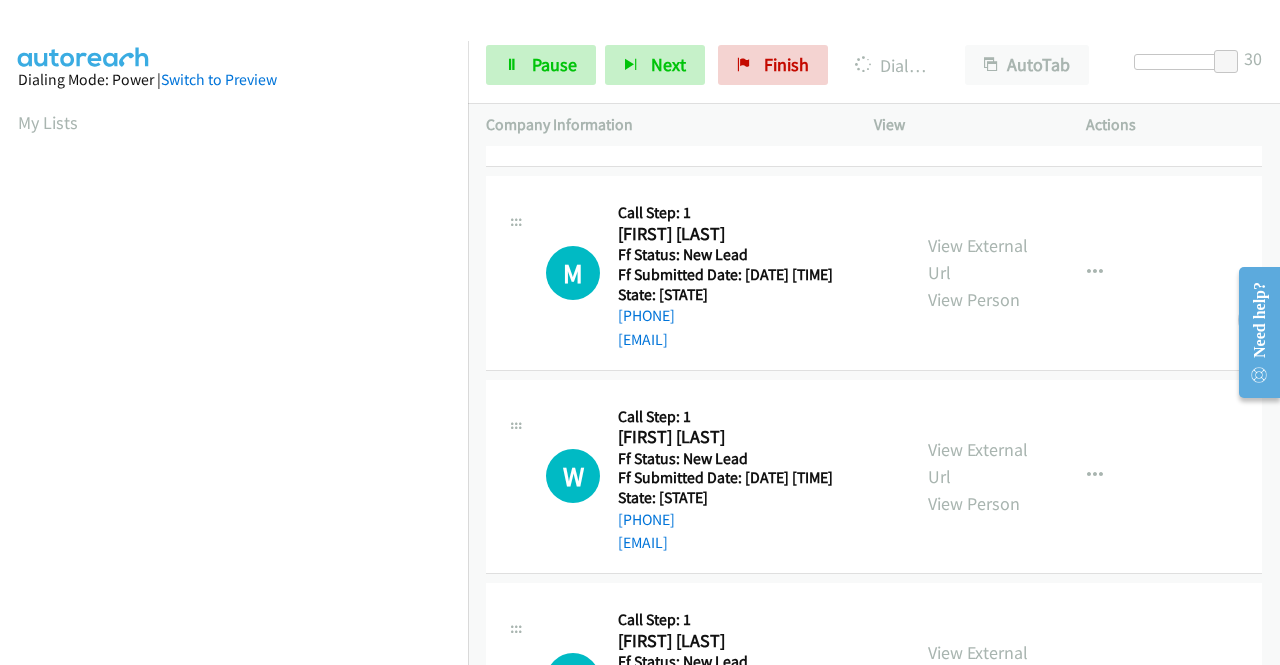 scroll, scrollTop: 456, scrollLeft: 0, axis: vertical 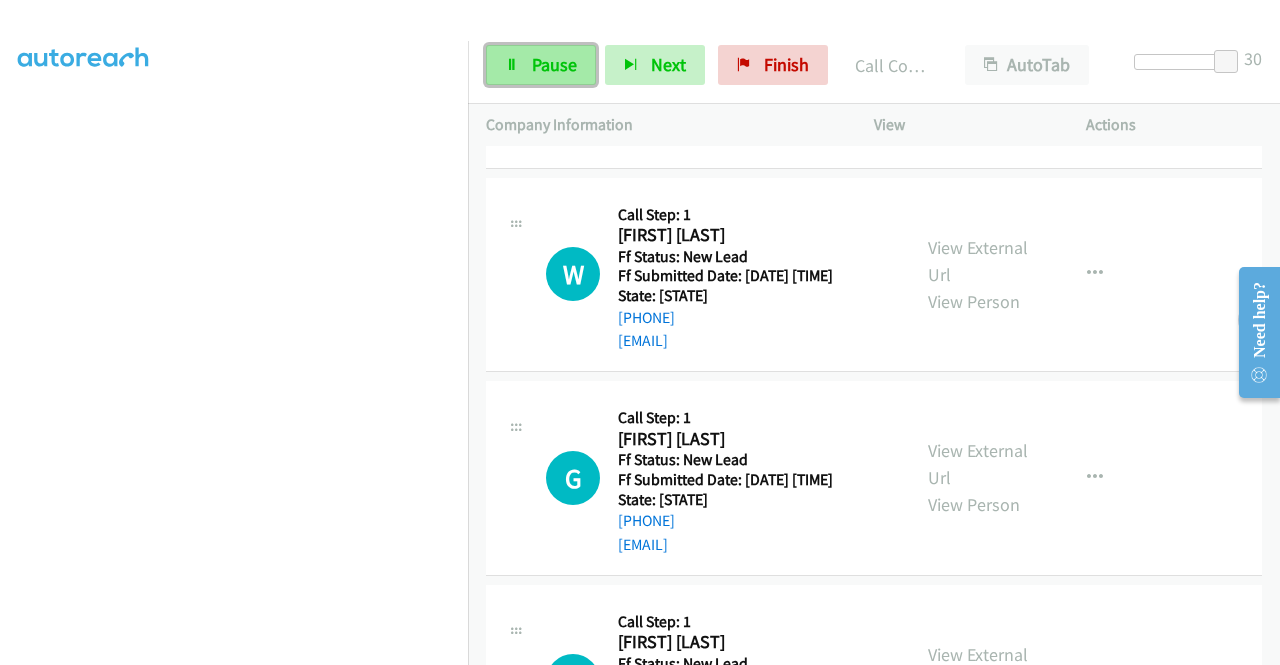 click at bounding box center (512, 66) 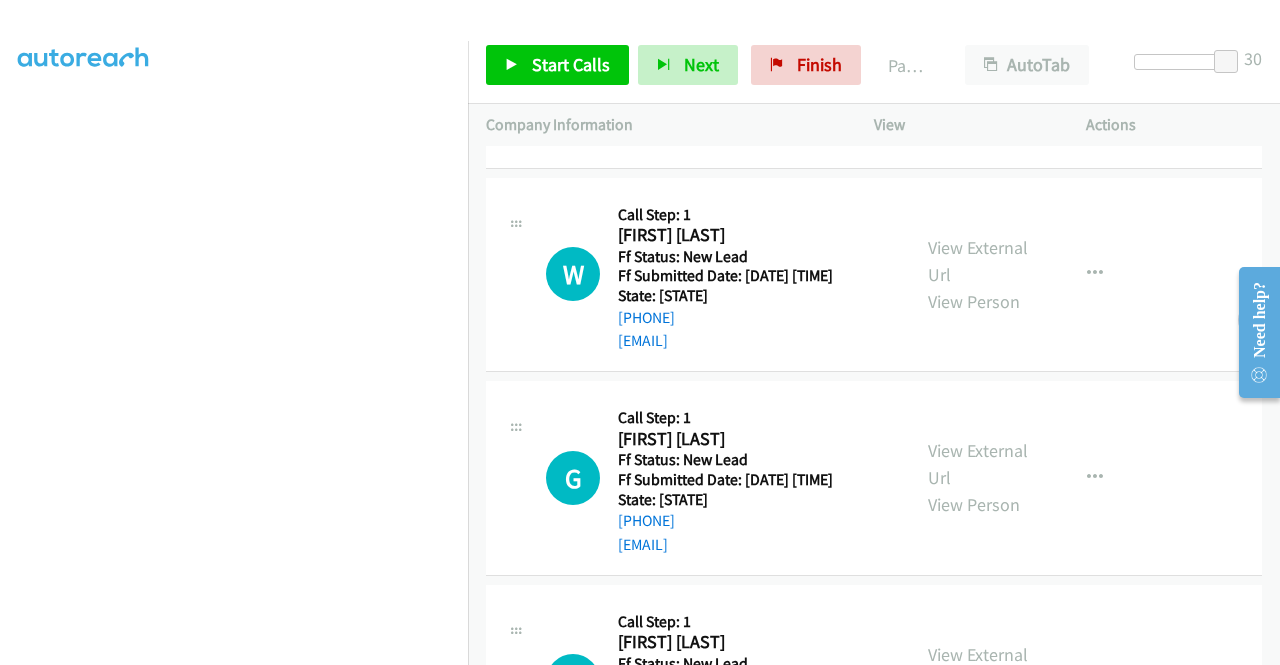 scroll, scrollTop: 4211, scrollLeft: 0, axis: vertical 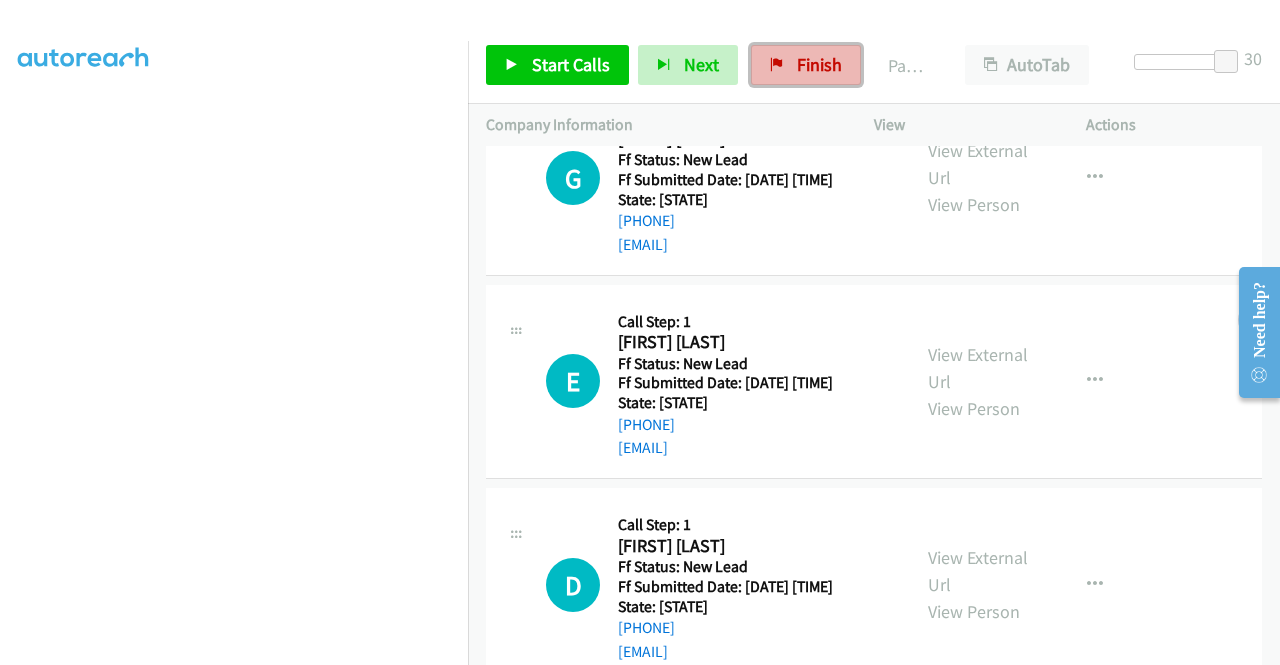click on "Finish" at bounding box center [806, 65] 